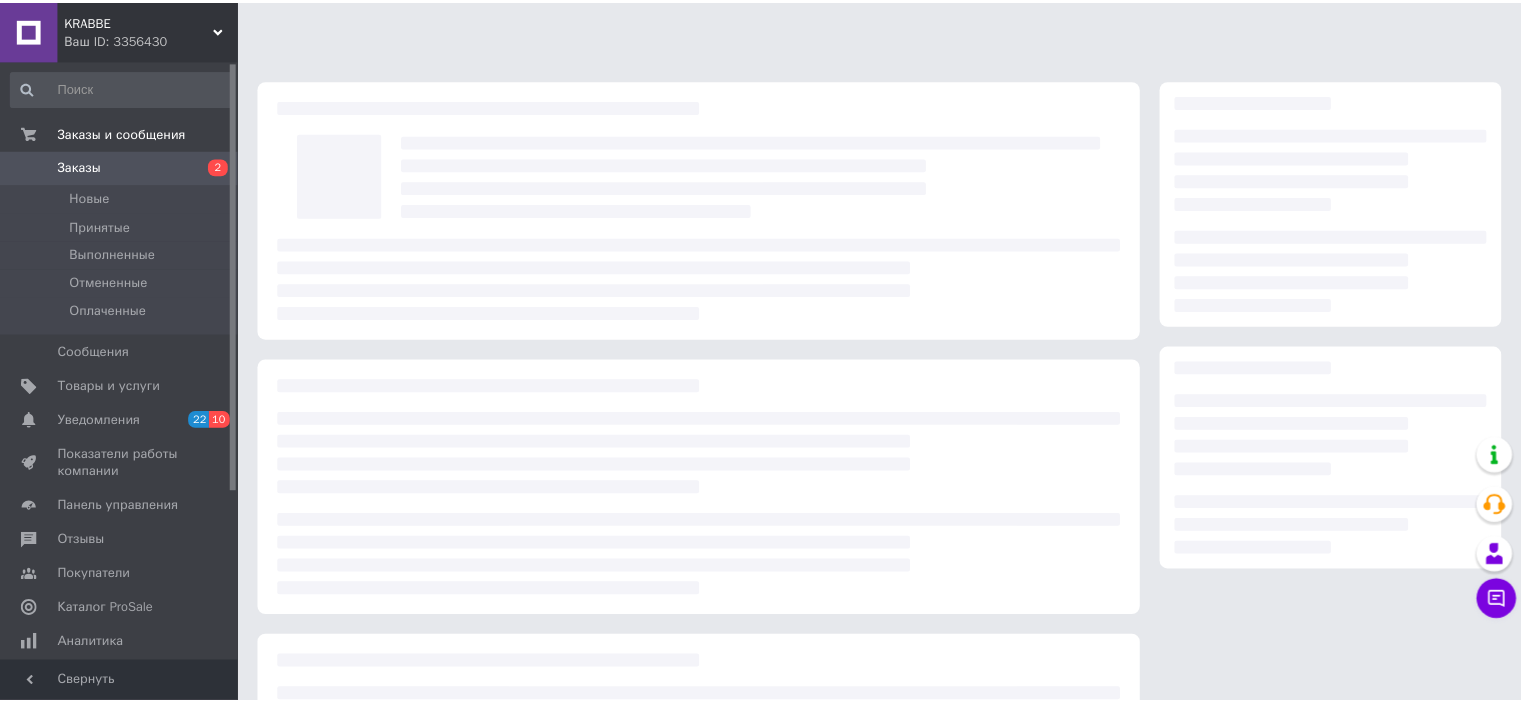 scroll, scrollTop: 0, scrollLeft: 0, axis: both 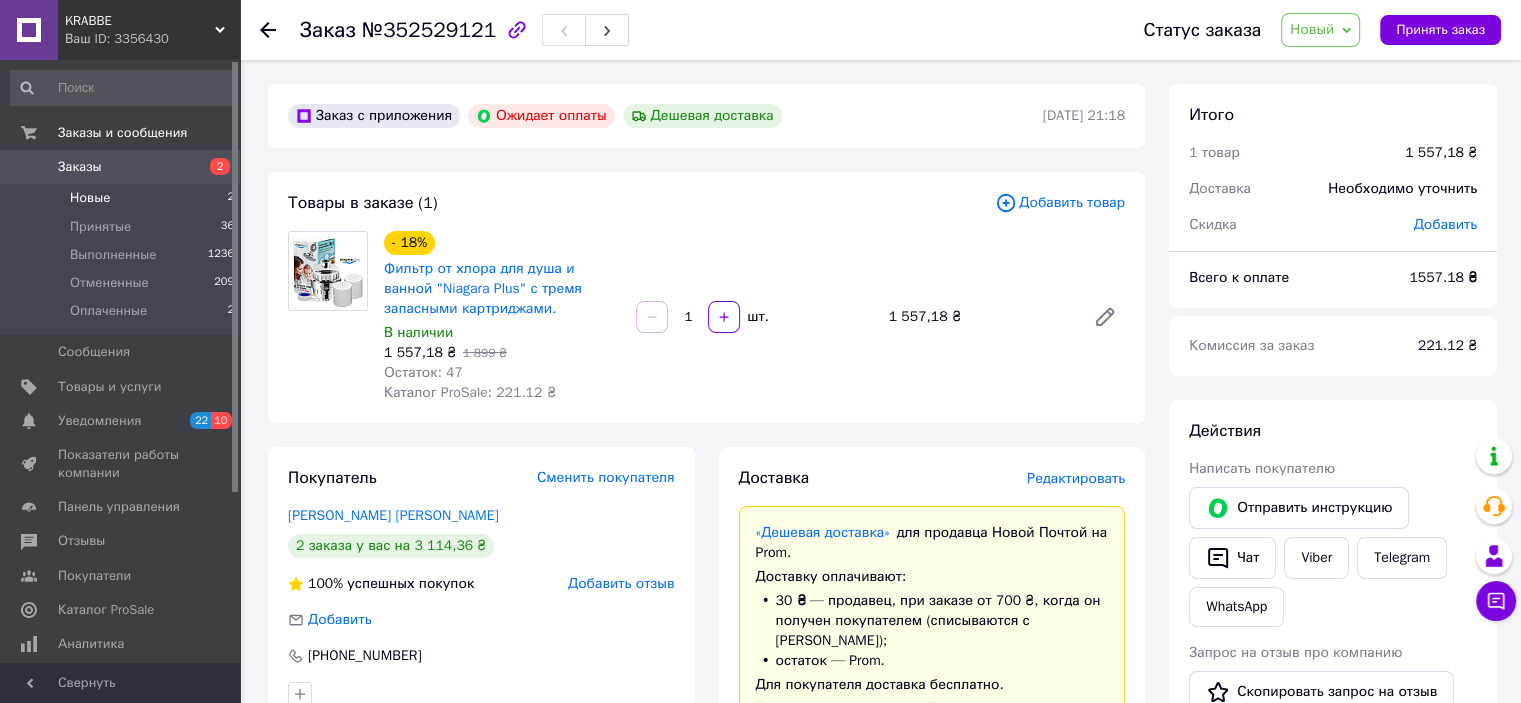 click on "Новые" at bounding box center (90, 198) 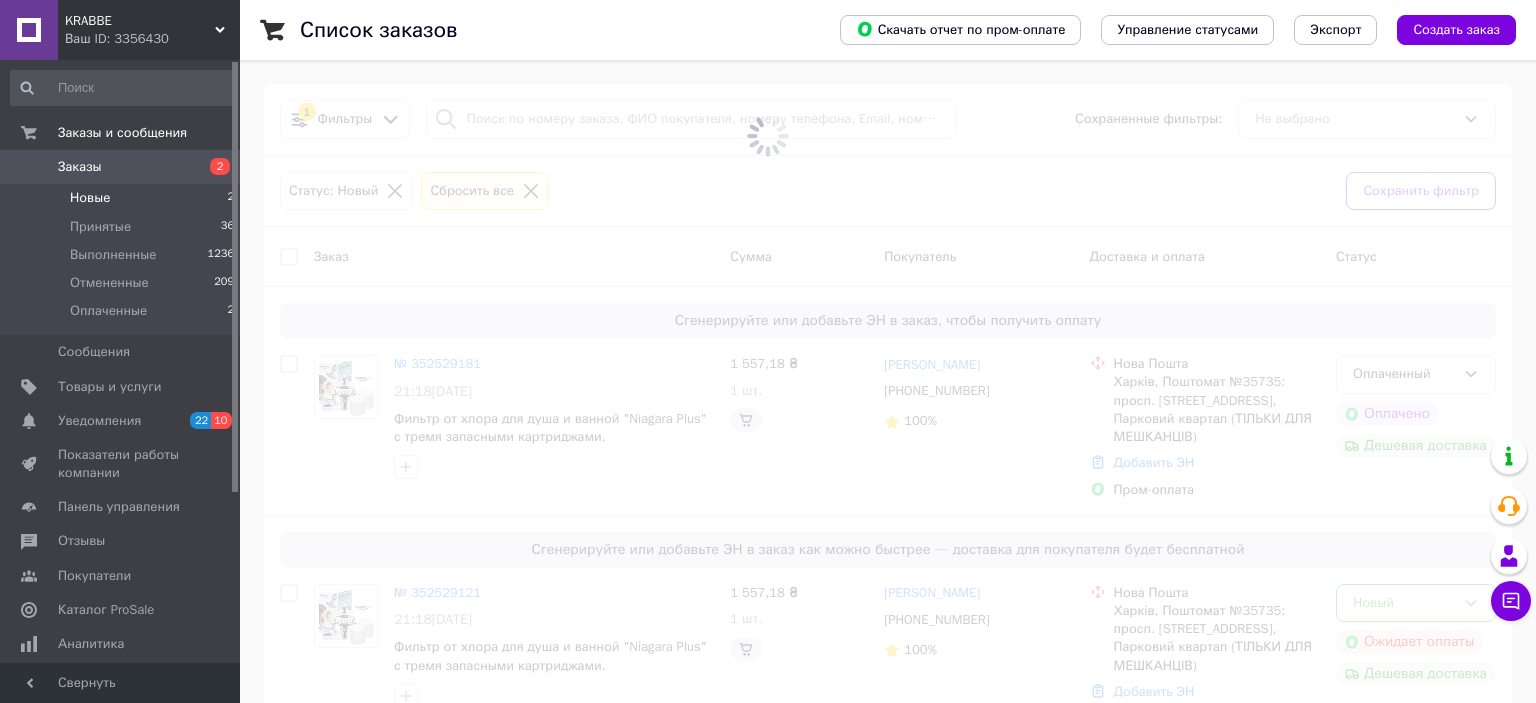 click on "Заказы" at bounding box center (80, 167) 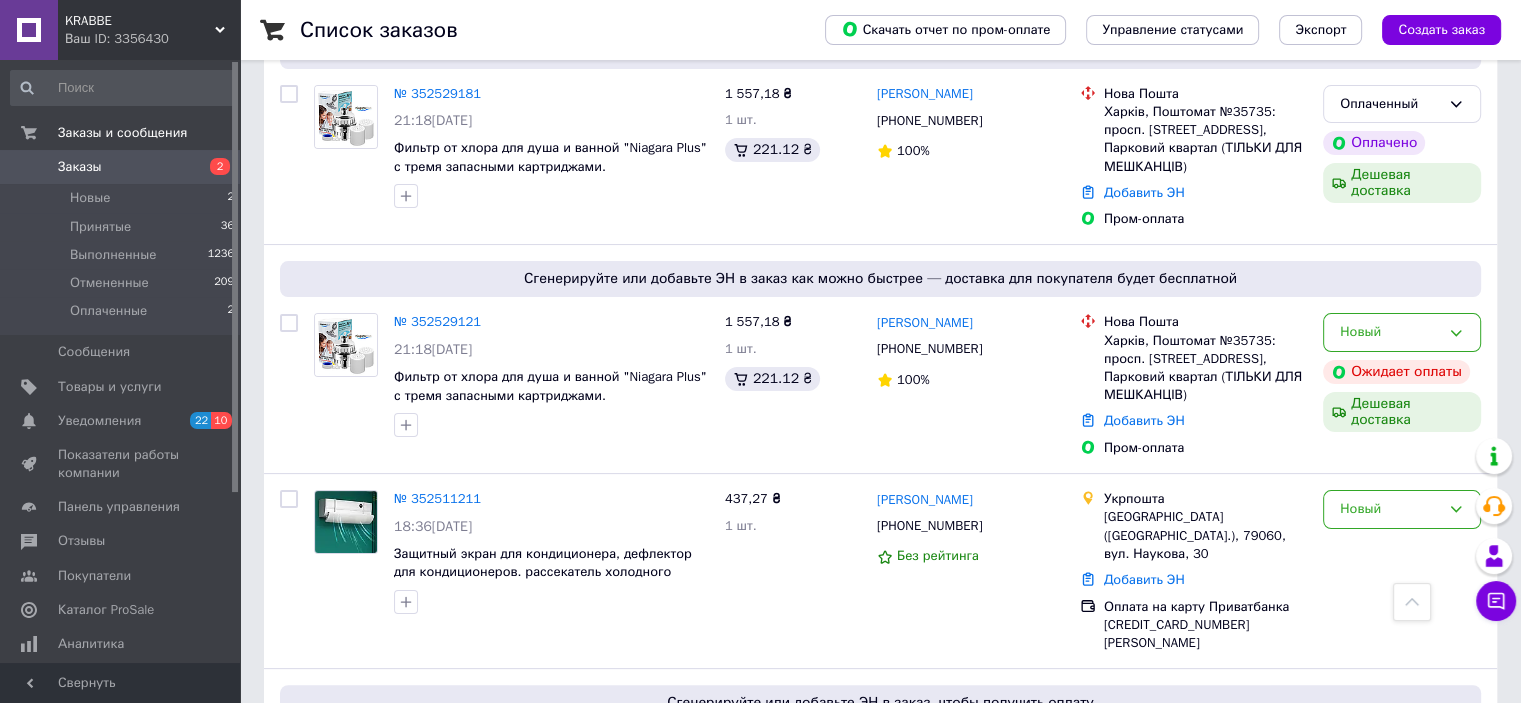 scroll, scrollTop: 233, scrollLeft: 0, axis: vertical 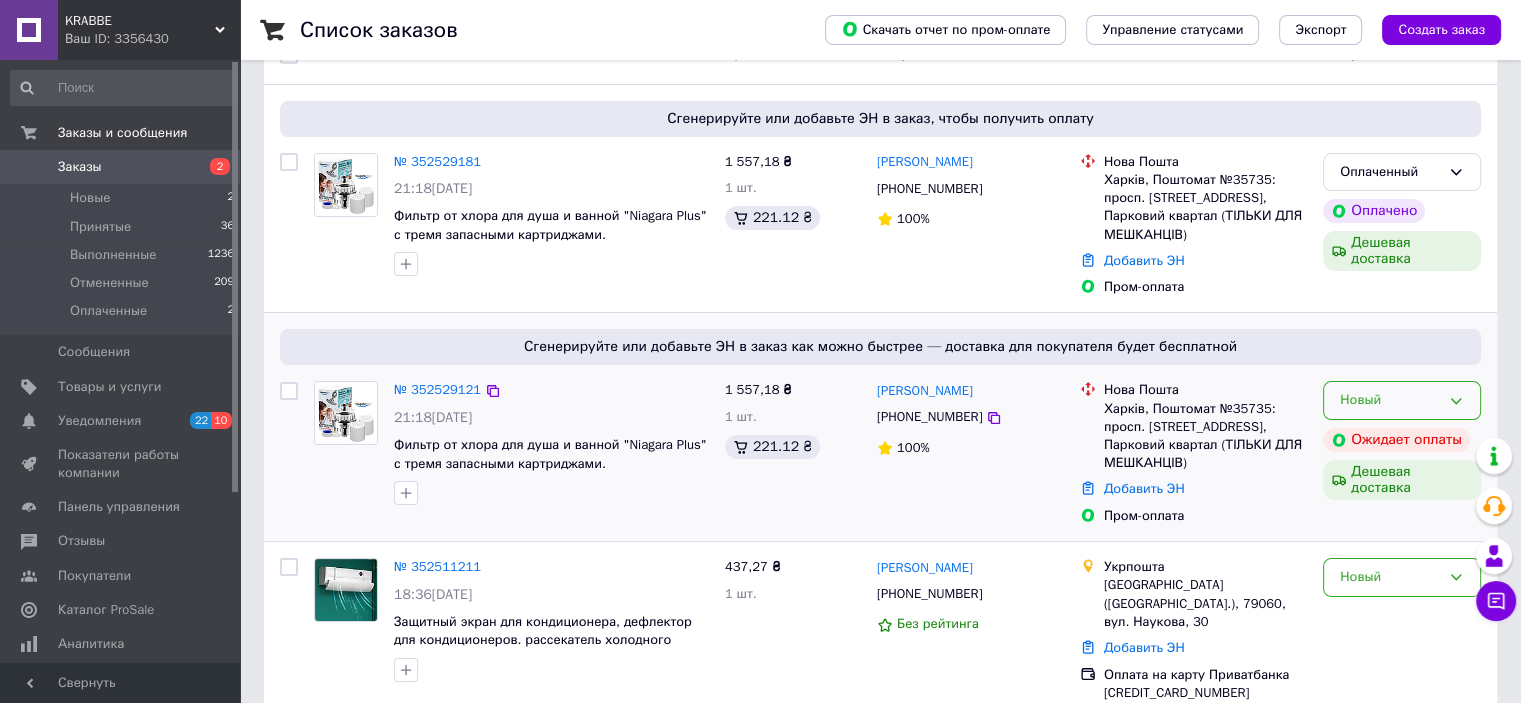 click 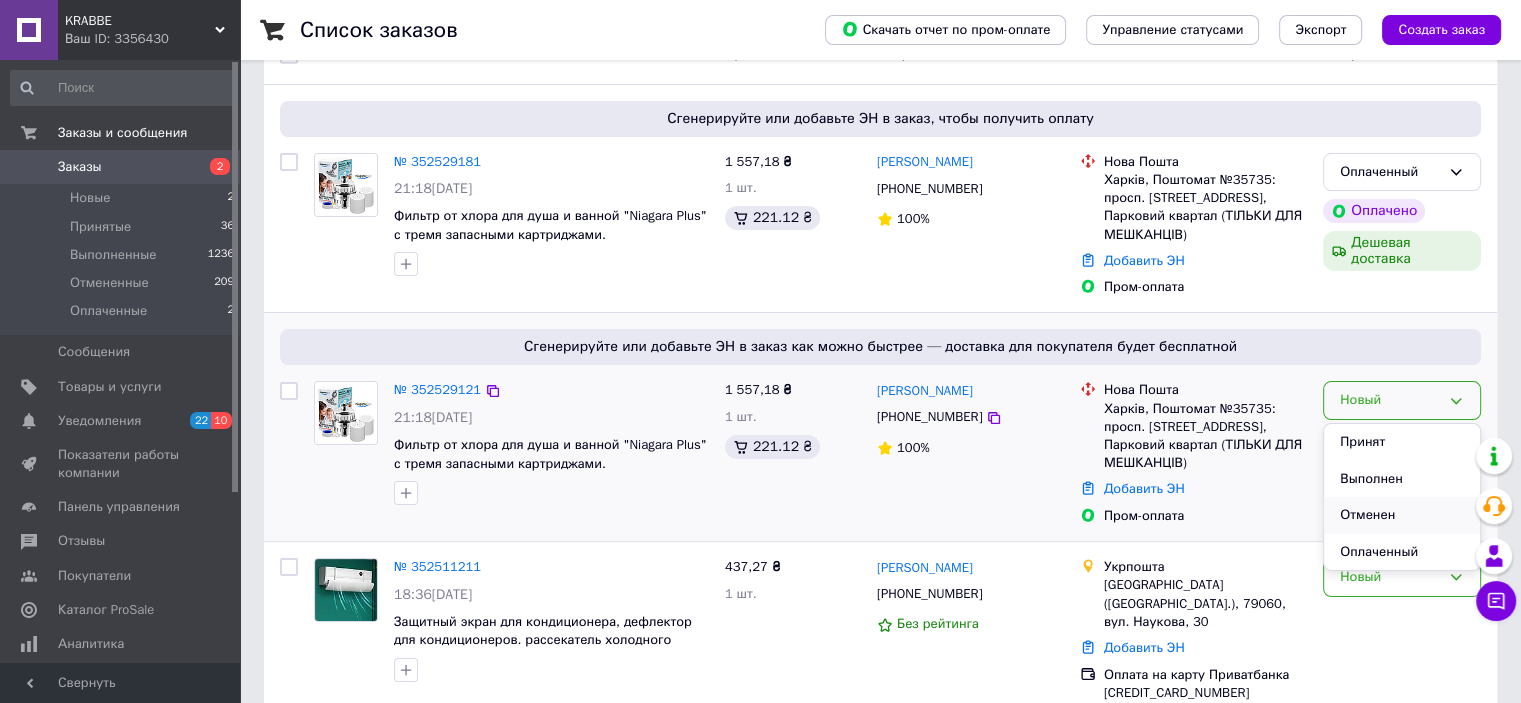 click on "Отменен" at bounding box center (1402, 515) 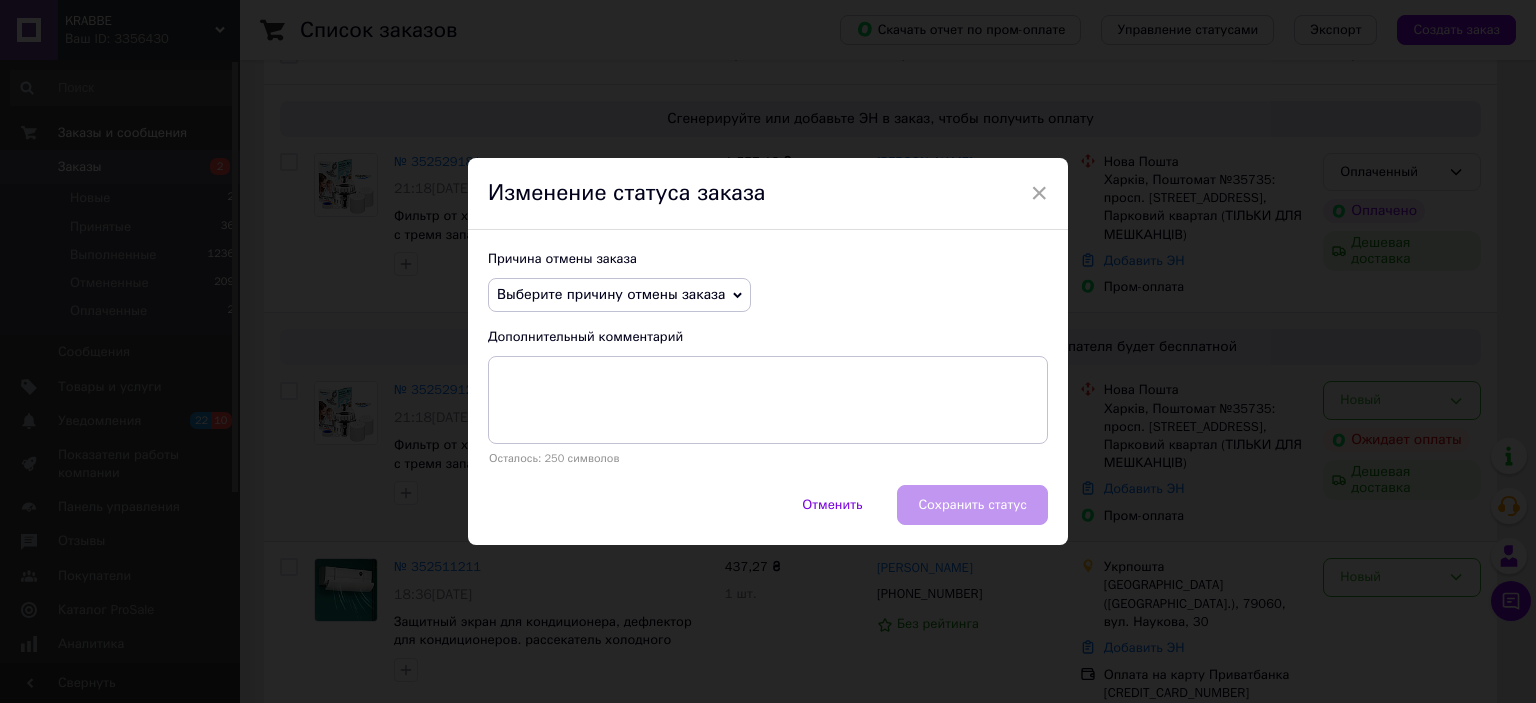 click 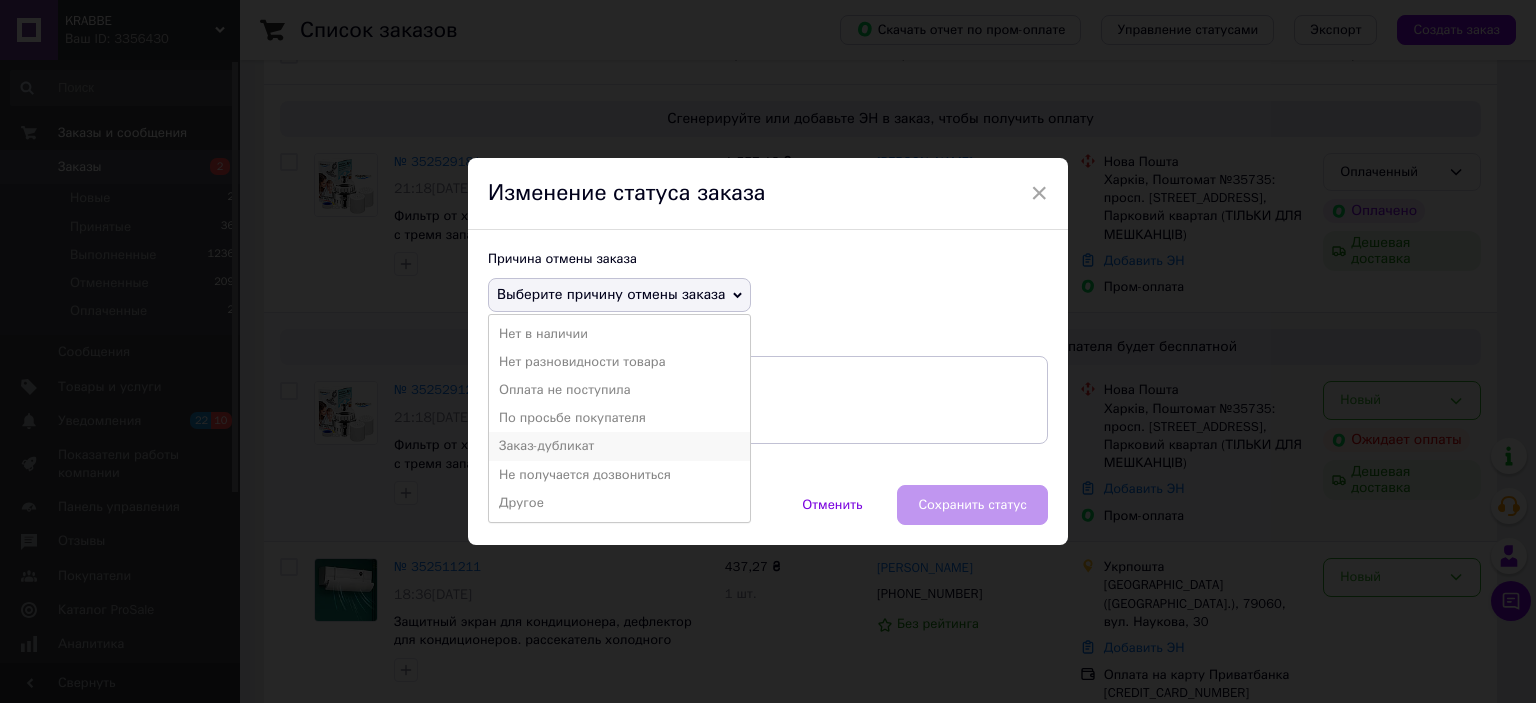 click on "Заказ-дубликат" at bounding box center (619, 446) 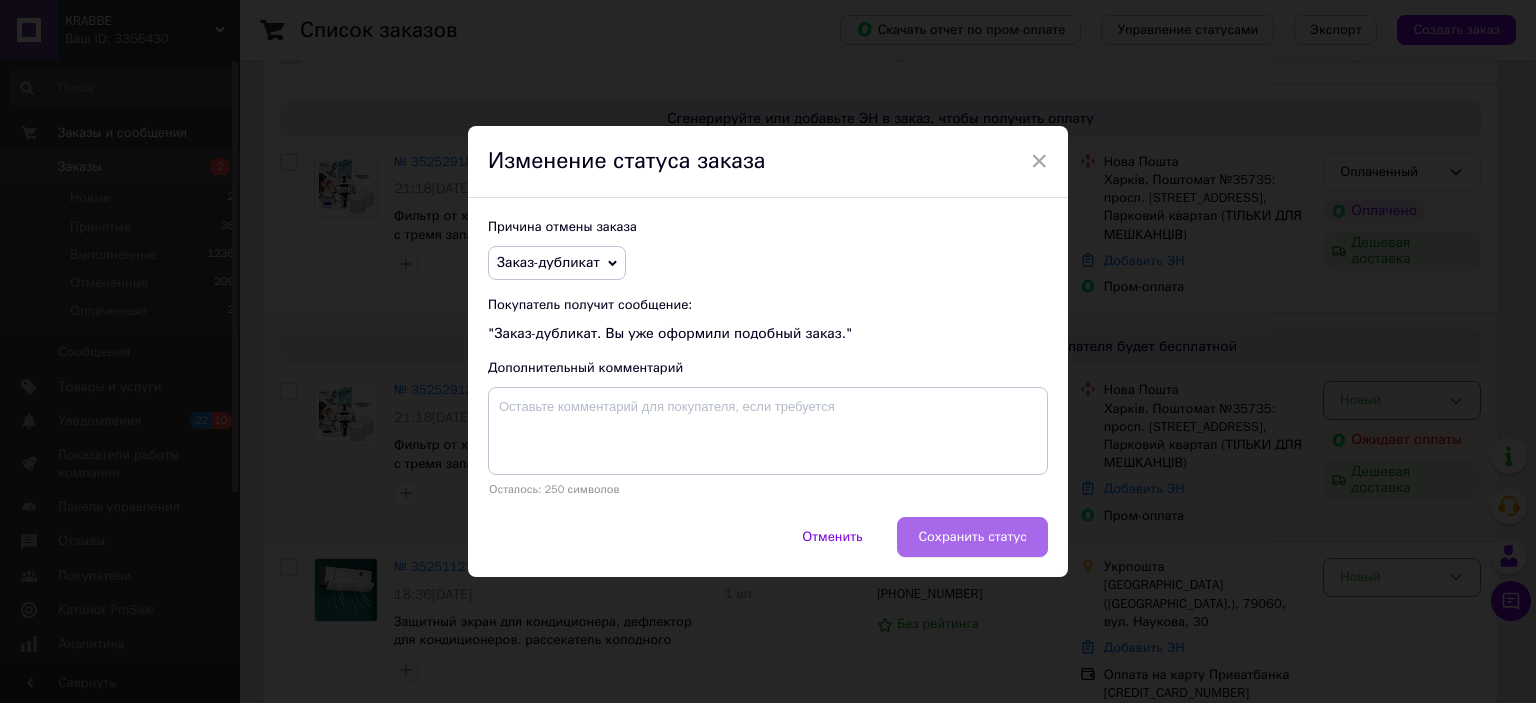 click on "Сохранить статус" at bounding box center [972, 537] 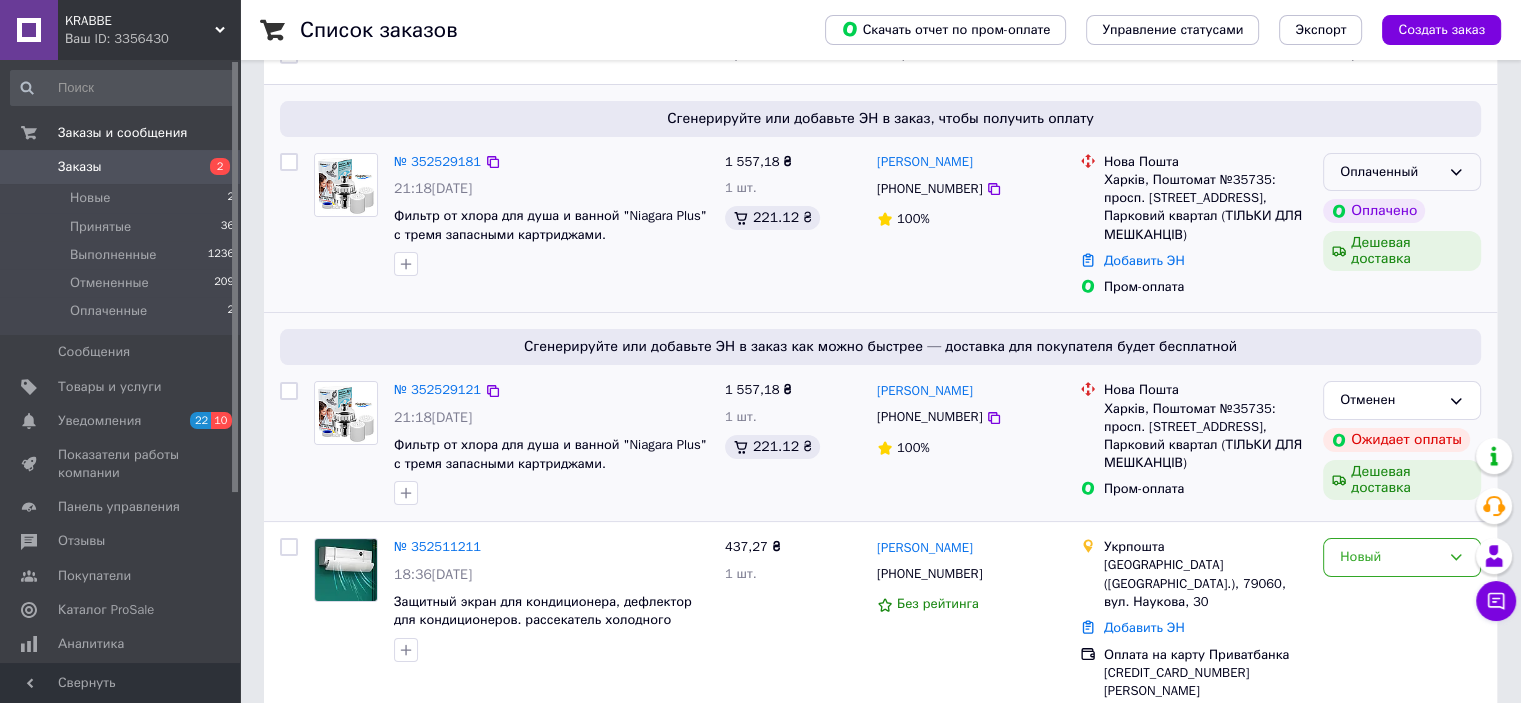 click 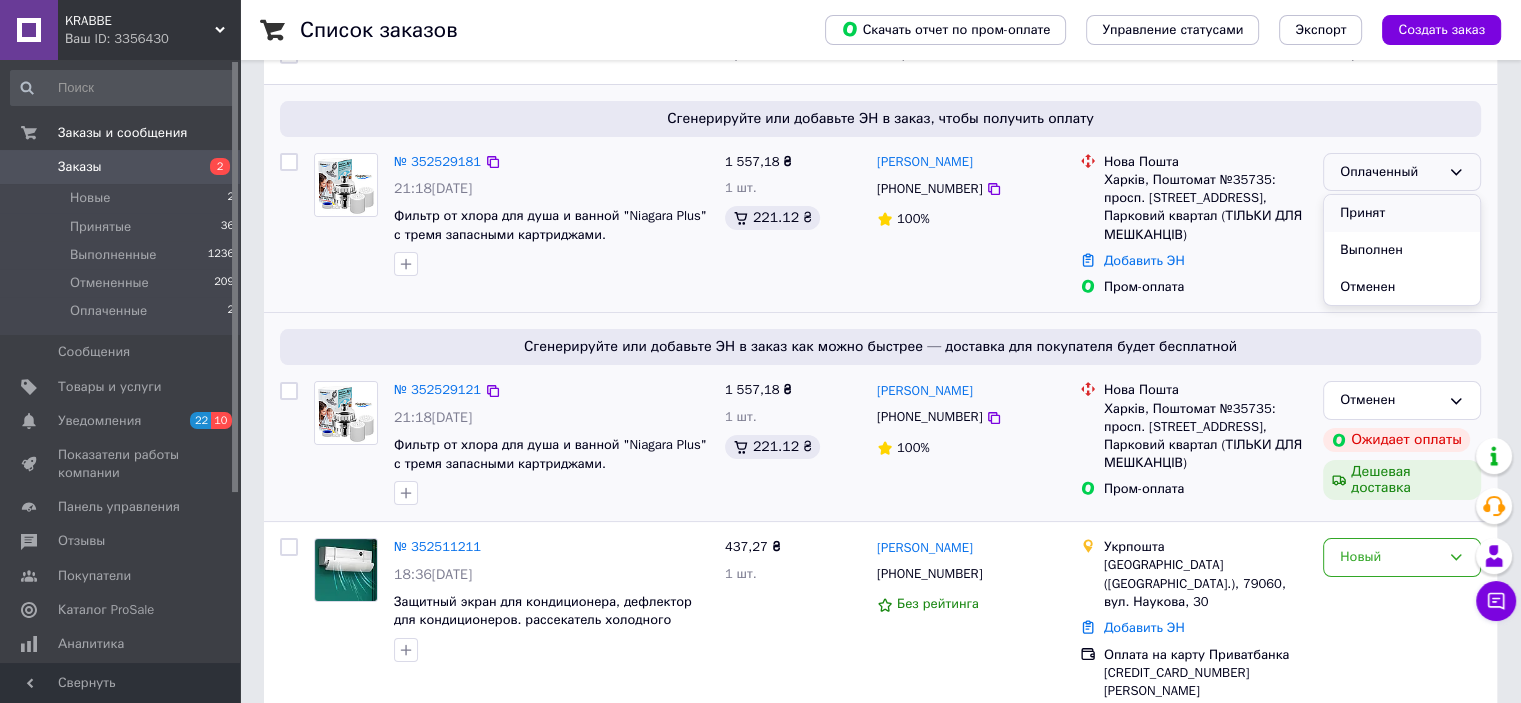 click on "Принят" at bounding box center [1402, 213] 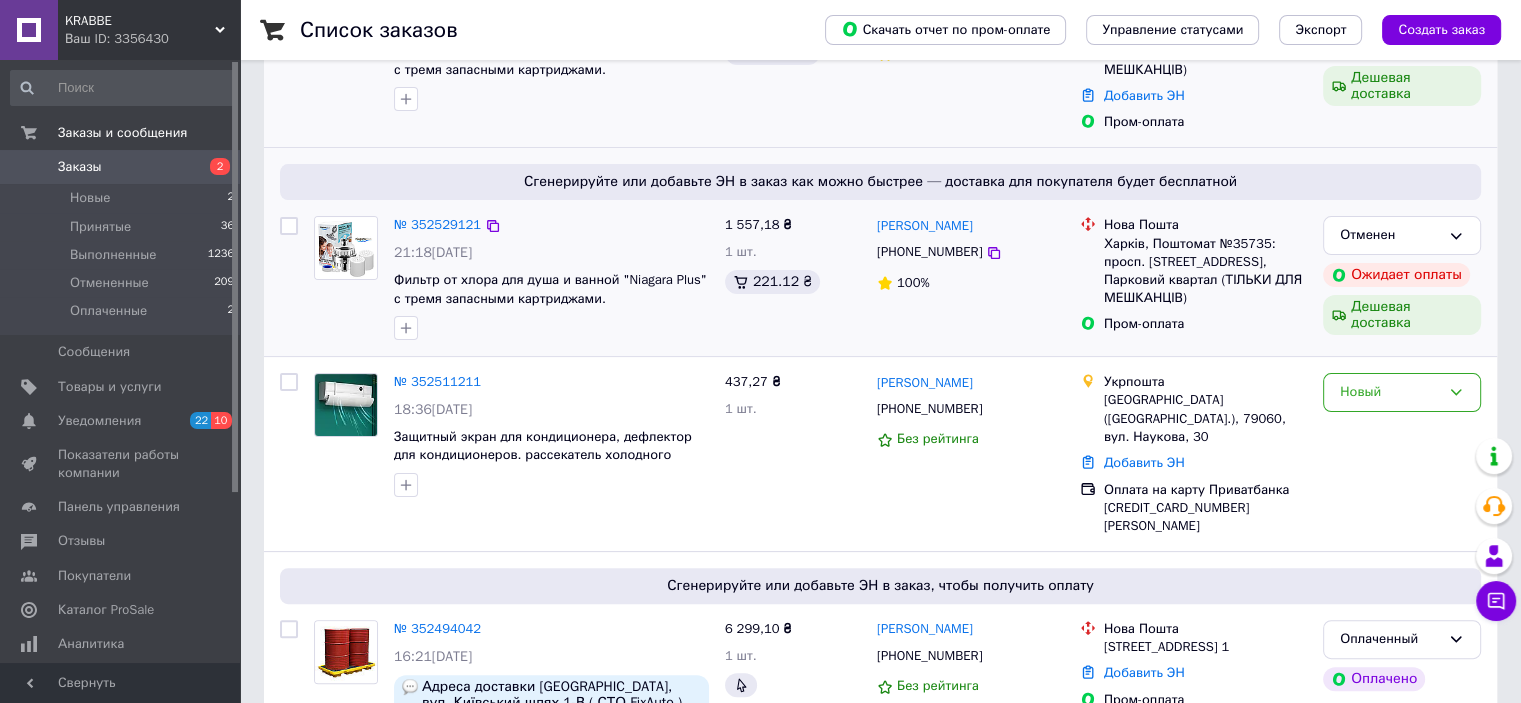 scroll, scrollTop: 444, scrollLeft: 0, axis: vertical 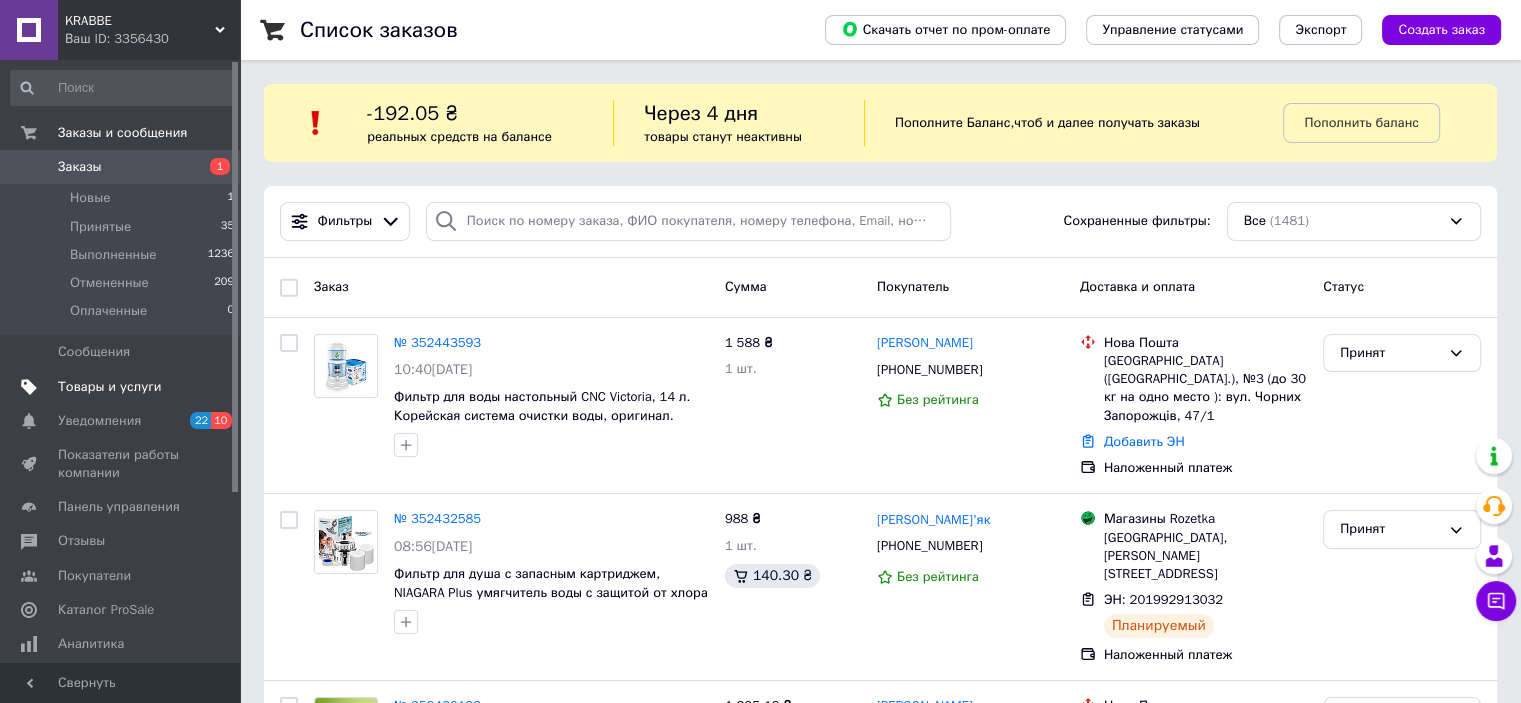 click on "Товары и услуги" at bounding box center (110, 387) 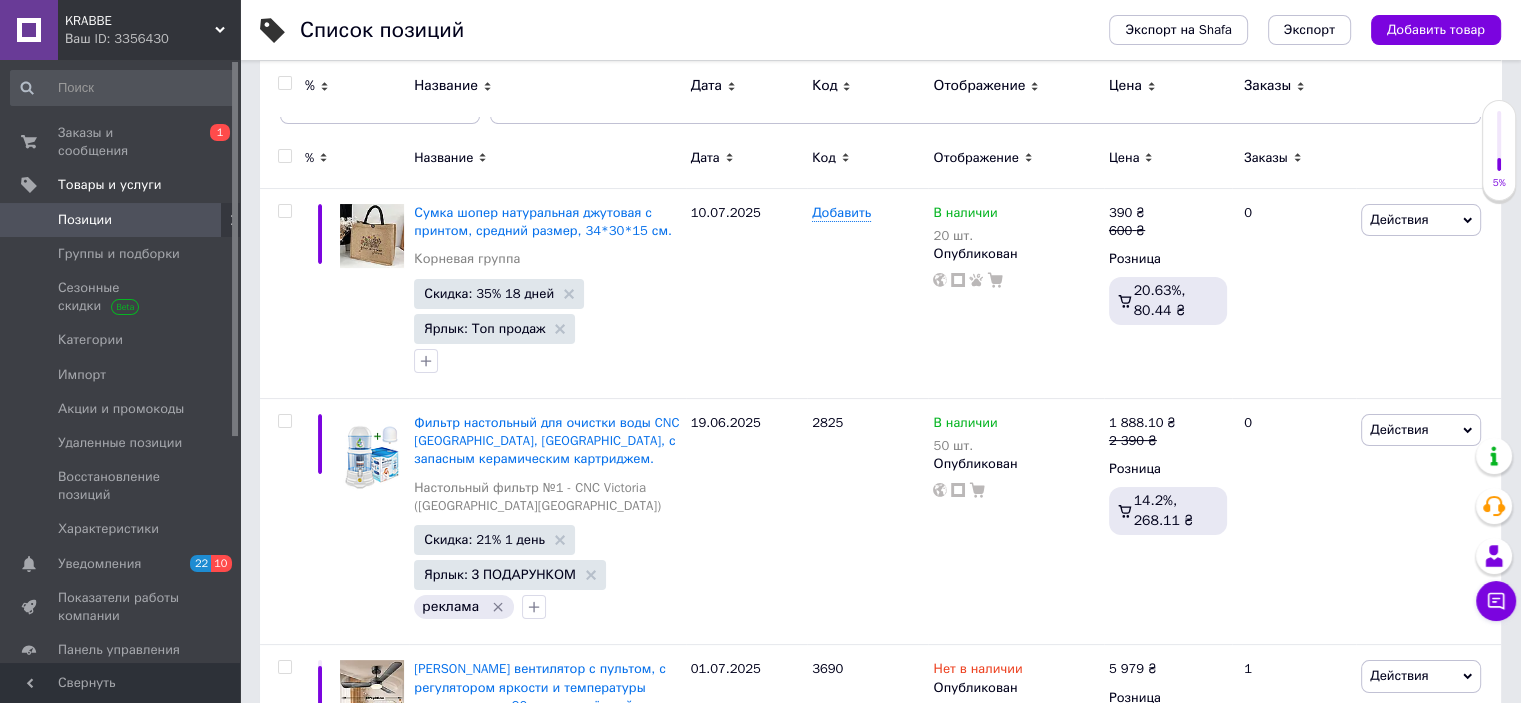 scroll, scrollTop: 208, scrollLeft: 0, axis: vertical 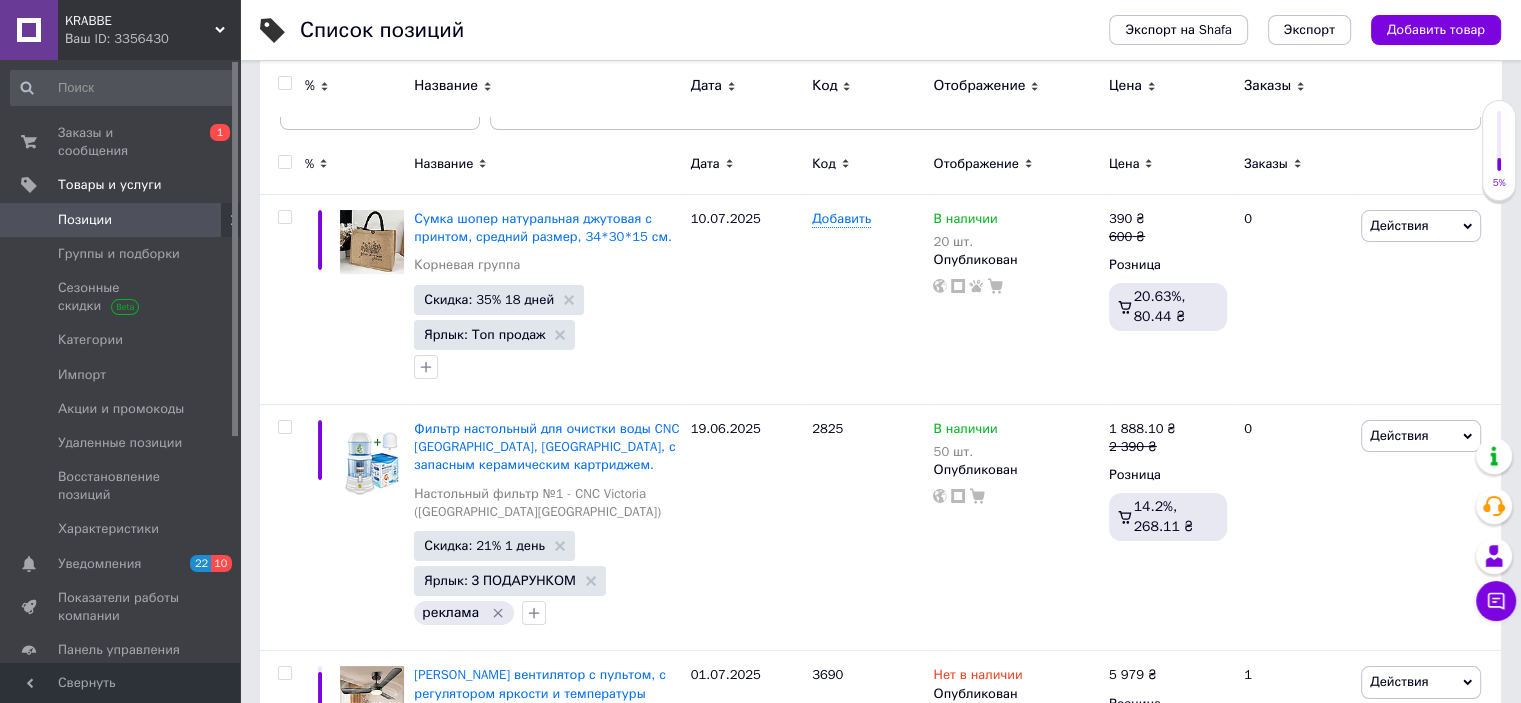 click on "Ваш ID: 3356430" at bounding box center (152, 39) 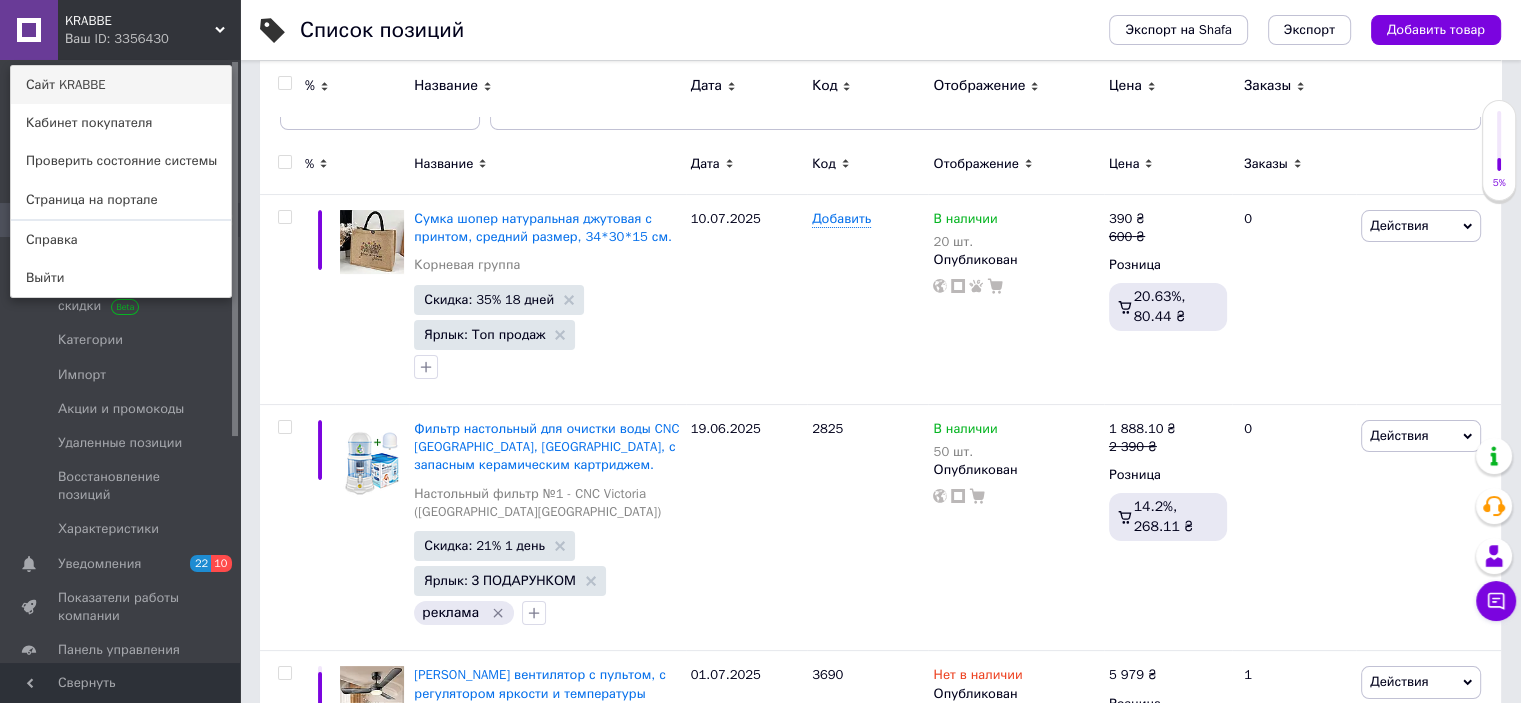 click on "Сайт KRABBE" at bounding box center [121, 85] 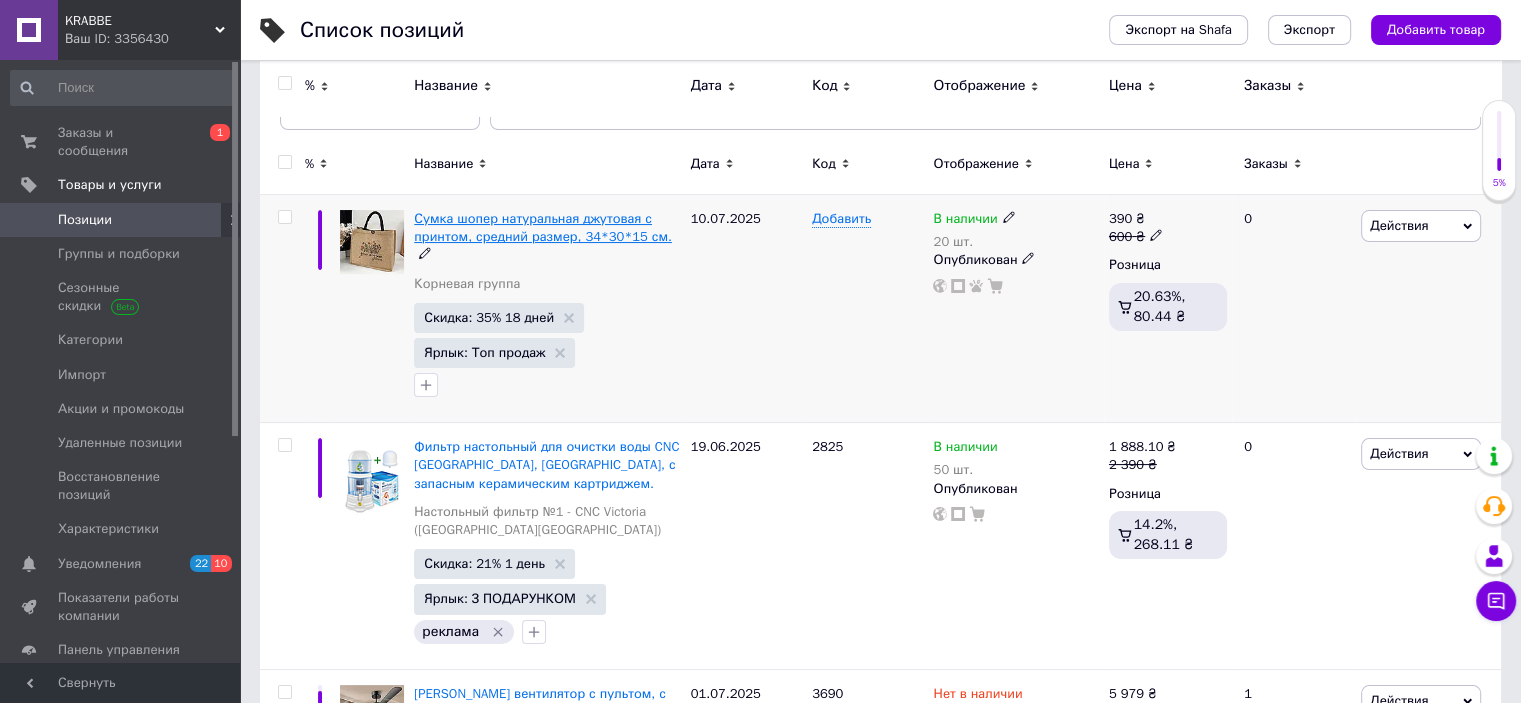 click on "Сумка шопер натуральная джутовая с принтом, средний размер, 34*30*15 см." at bounding box center (543, 227) 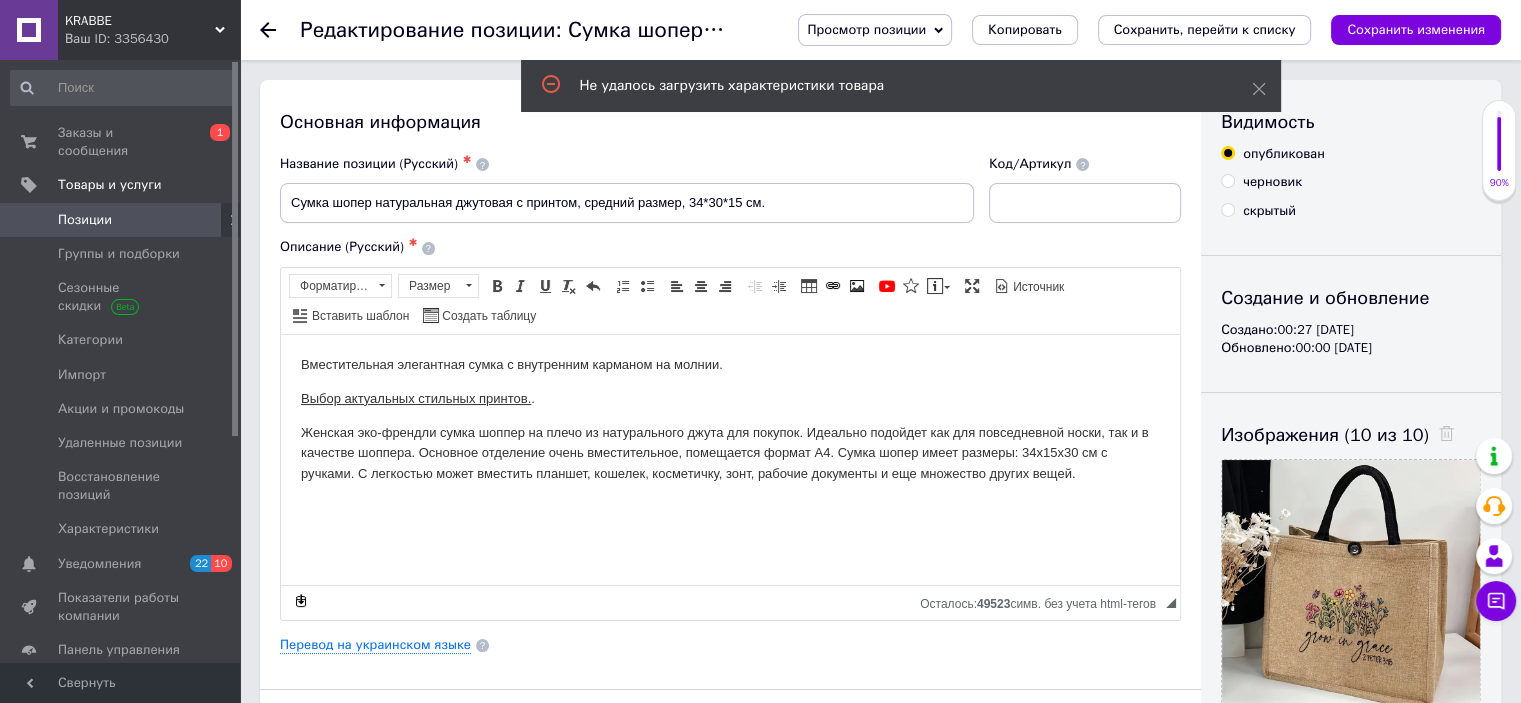 scroll, scrollTop: 0, scrollLeft: 0, axis: both 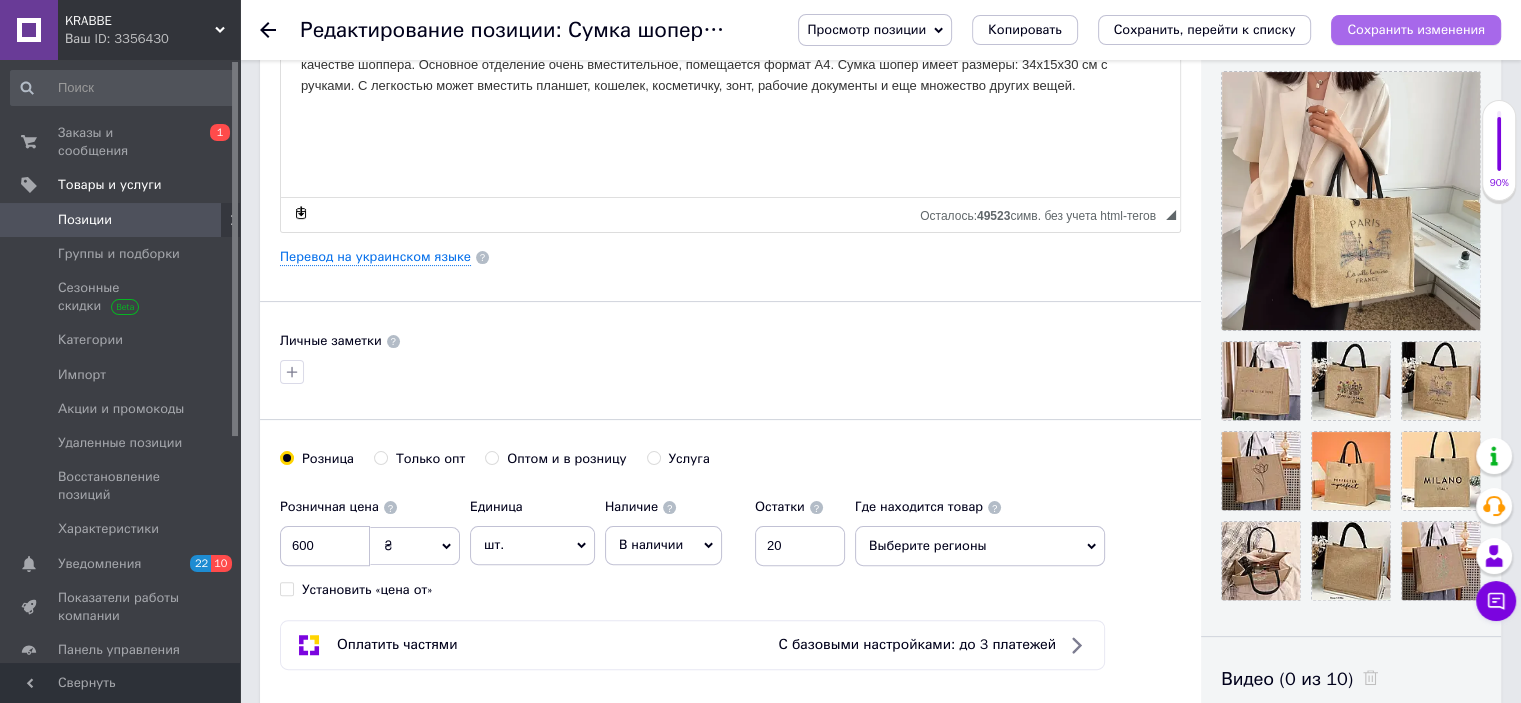 click on "Сохранить изменения" at bounding box center [1416, 29] 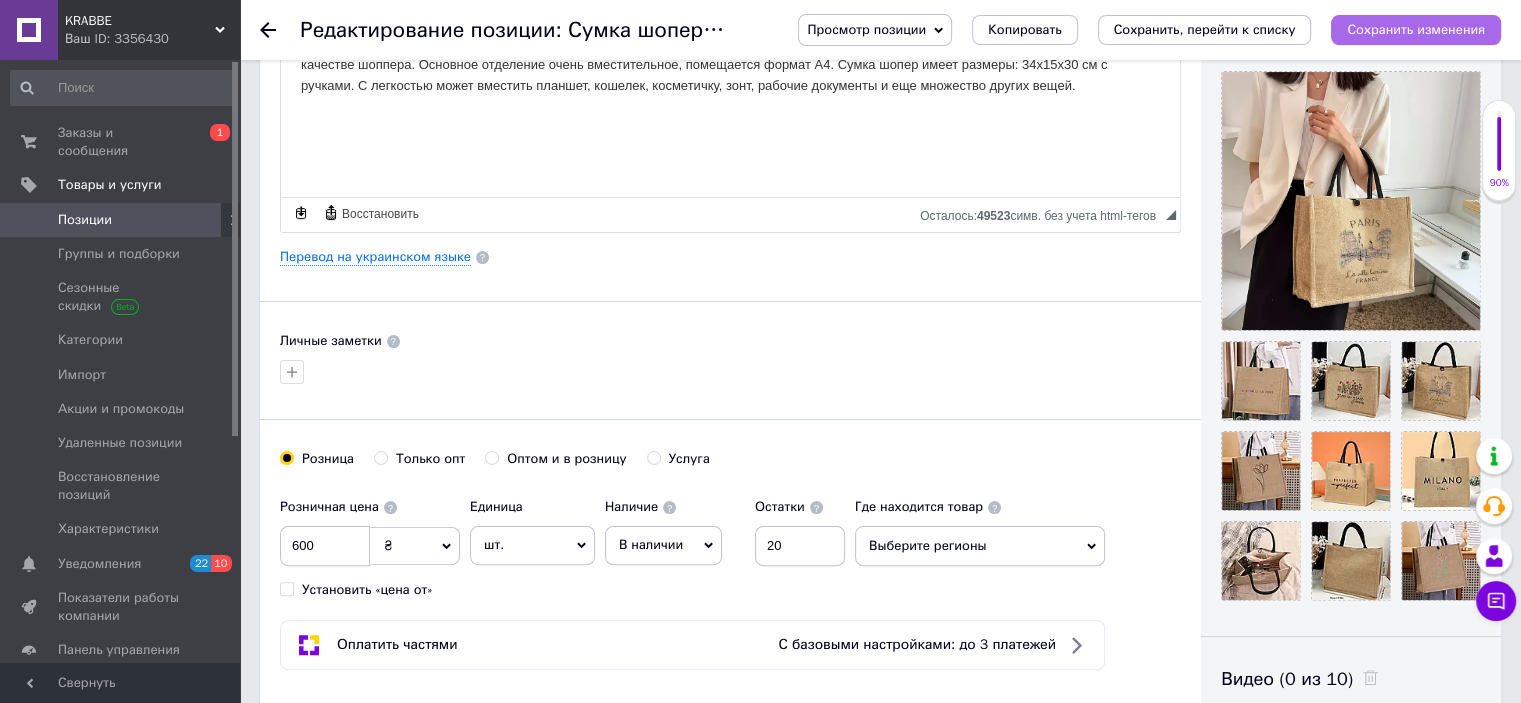 click on "Сохранить изменения" at bounding box center [1416, 29] 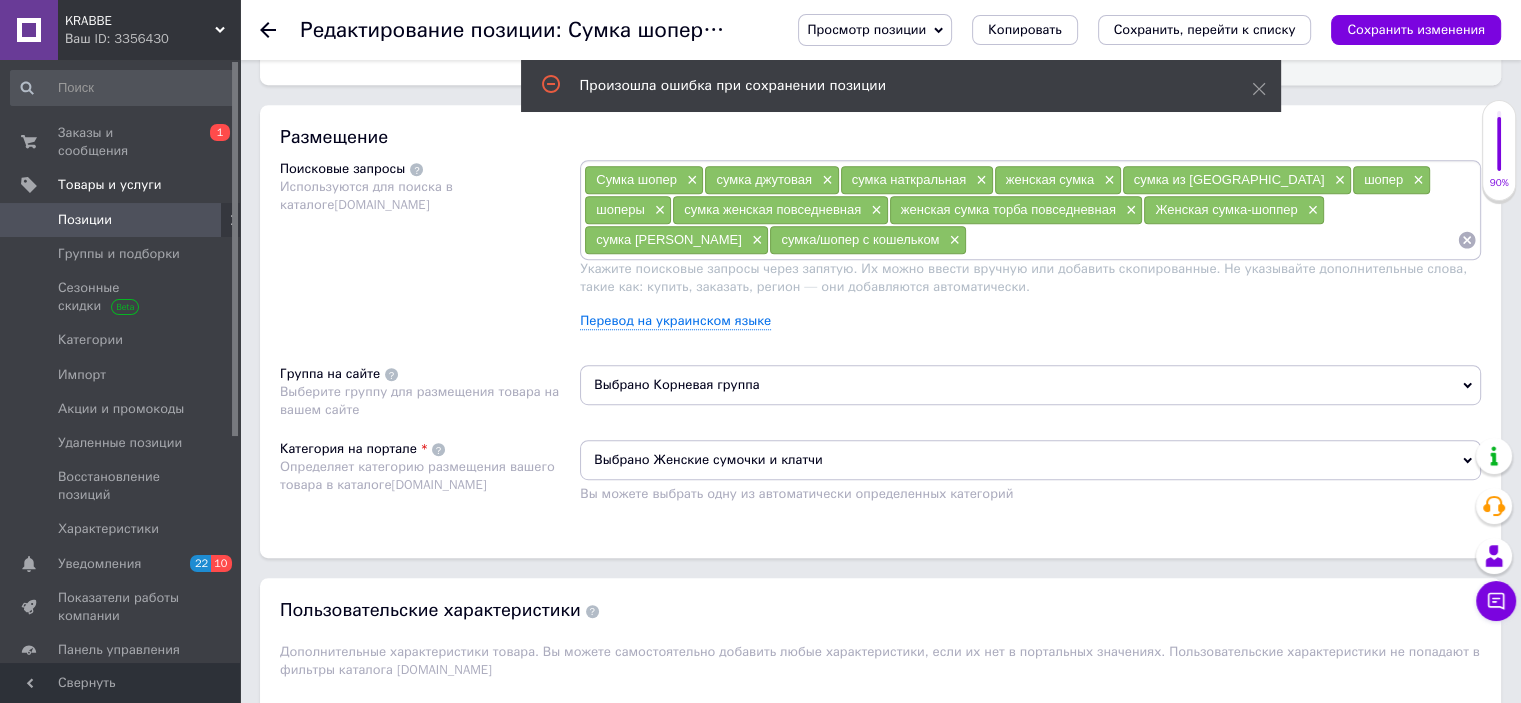 scroll, scrollTop: 1080, scrollLeft: 0, axis: vertical 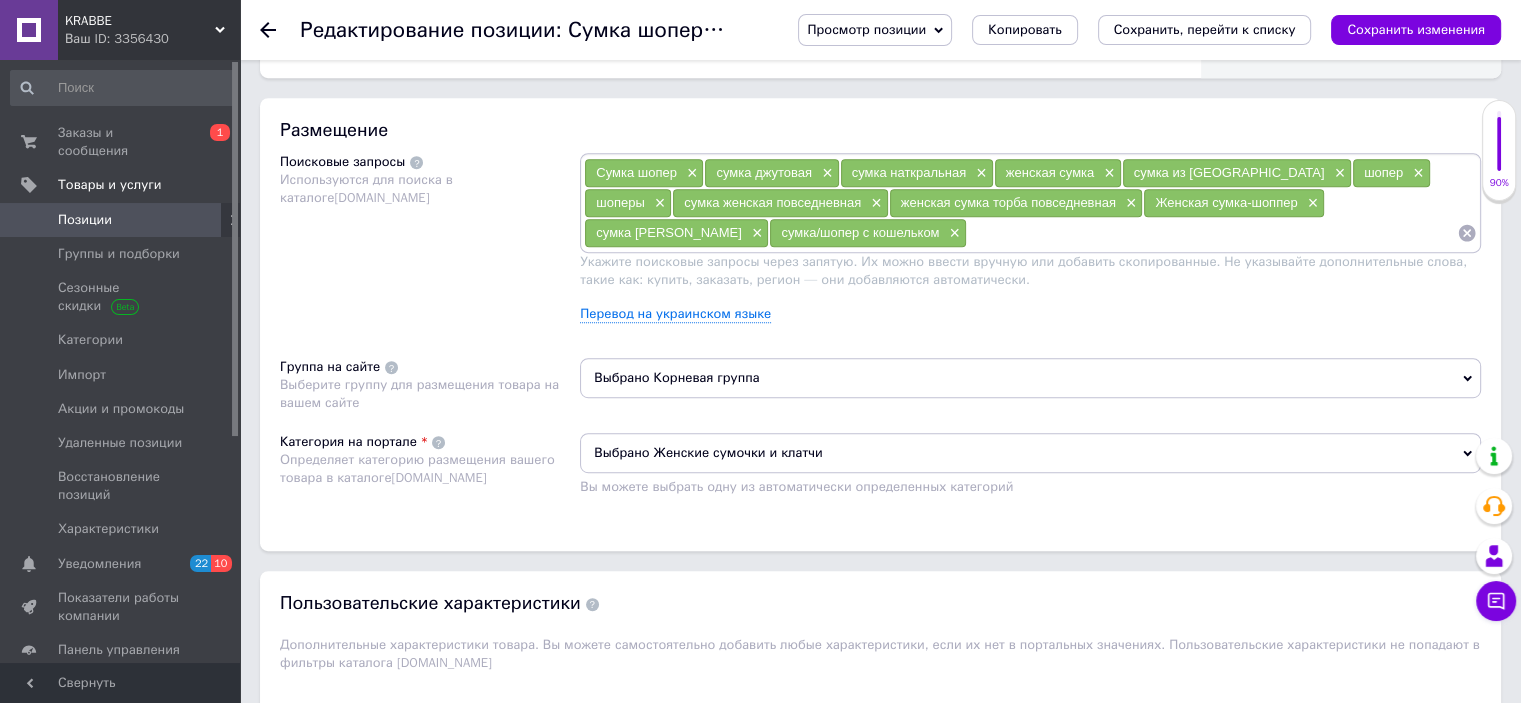 click at bounding box center (1212, 233) 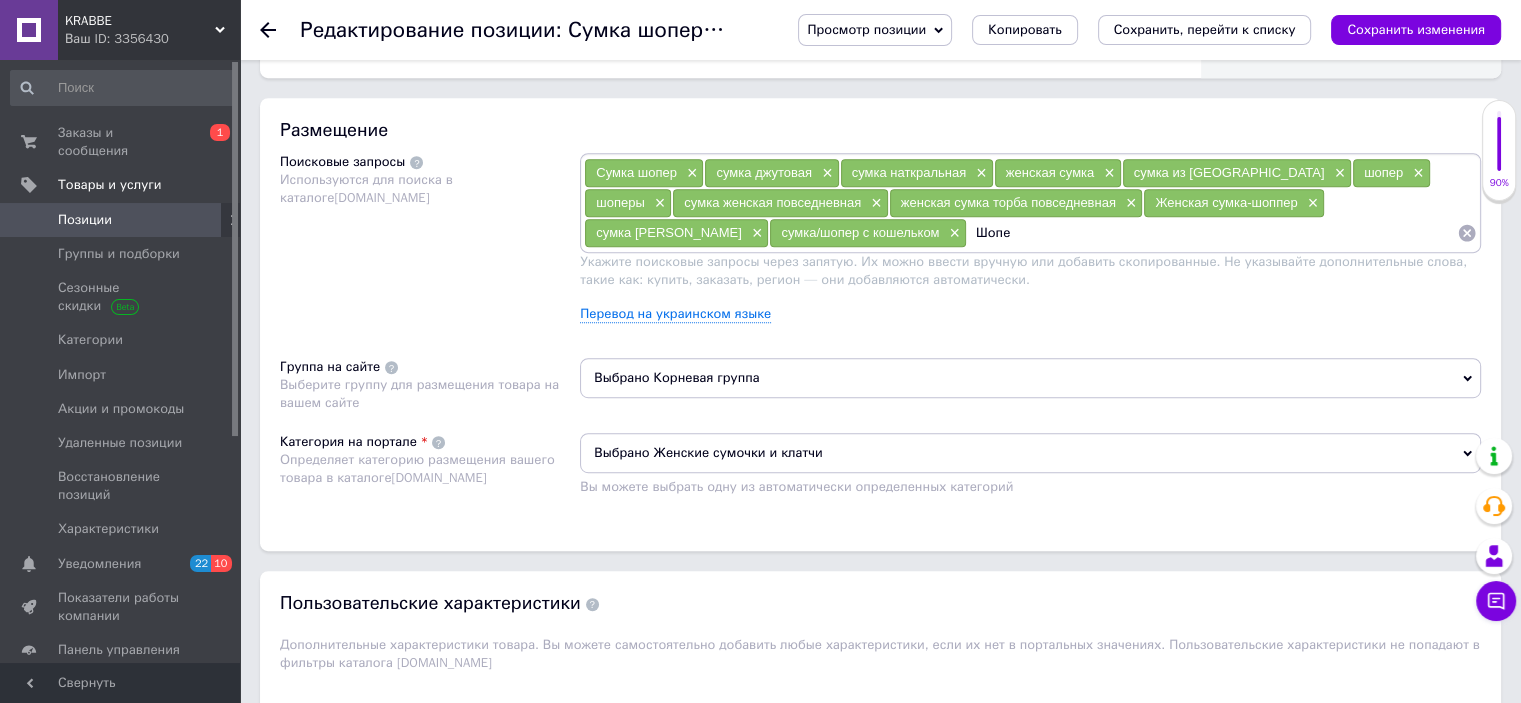 type on "Шопер" 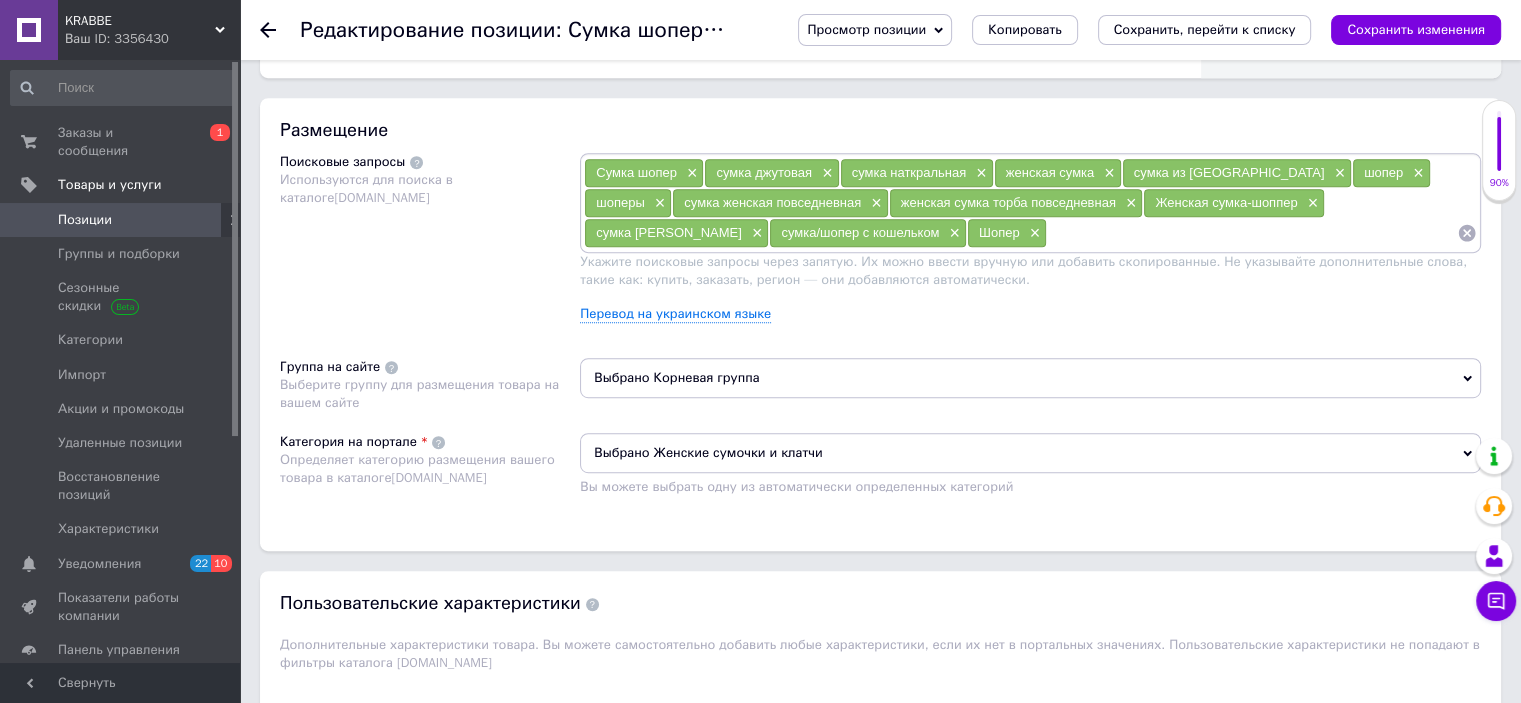 click at bounding box center (1252, 233) 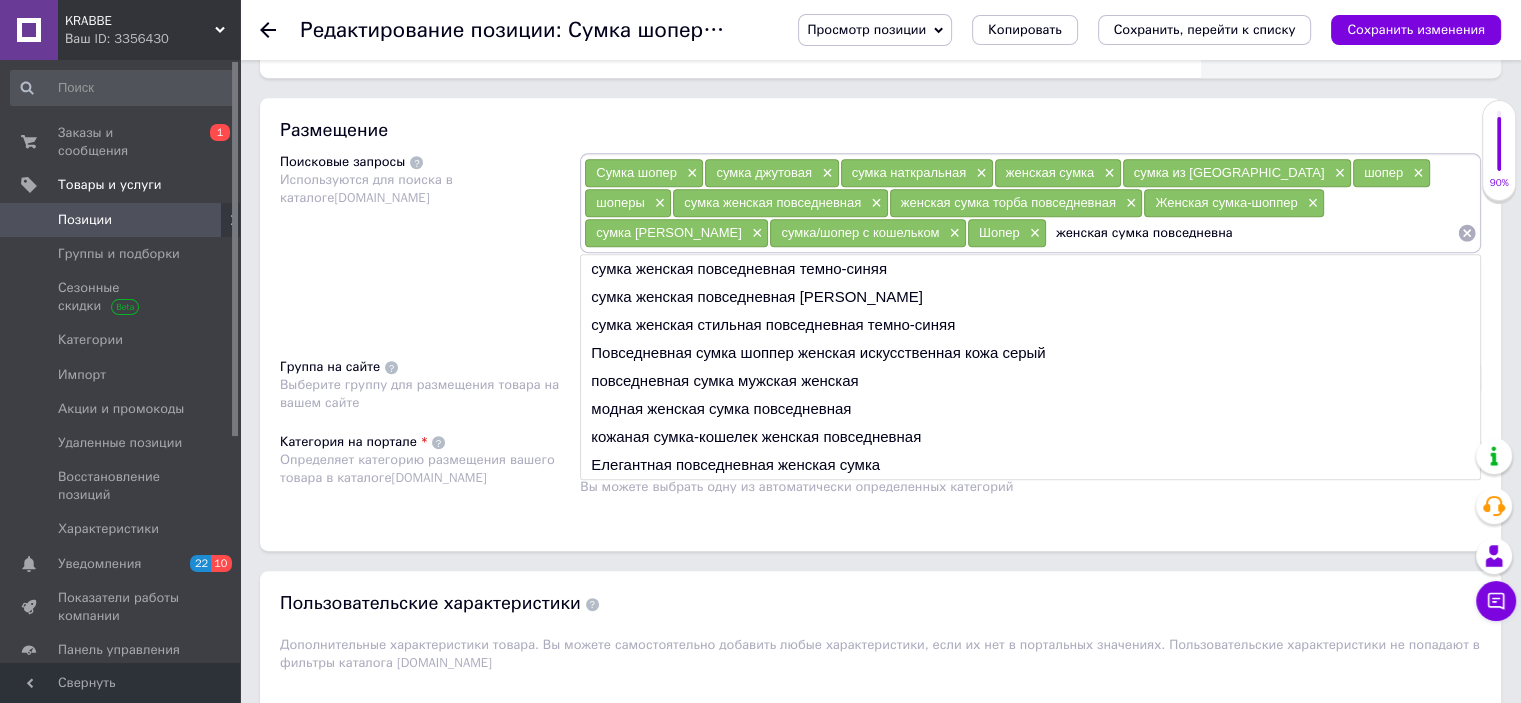 type on "женская сумка повседневная" 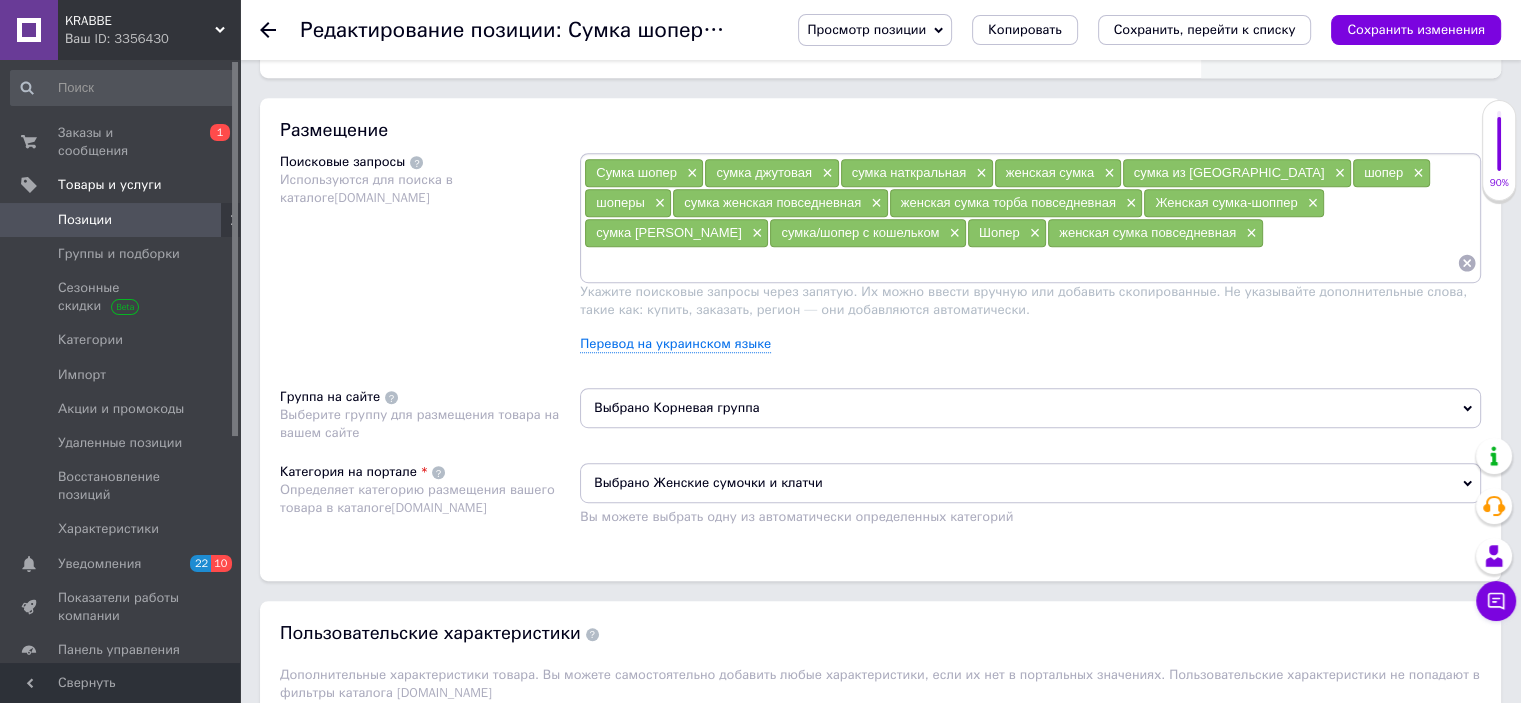 click at bounding box center (1020, 263) 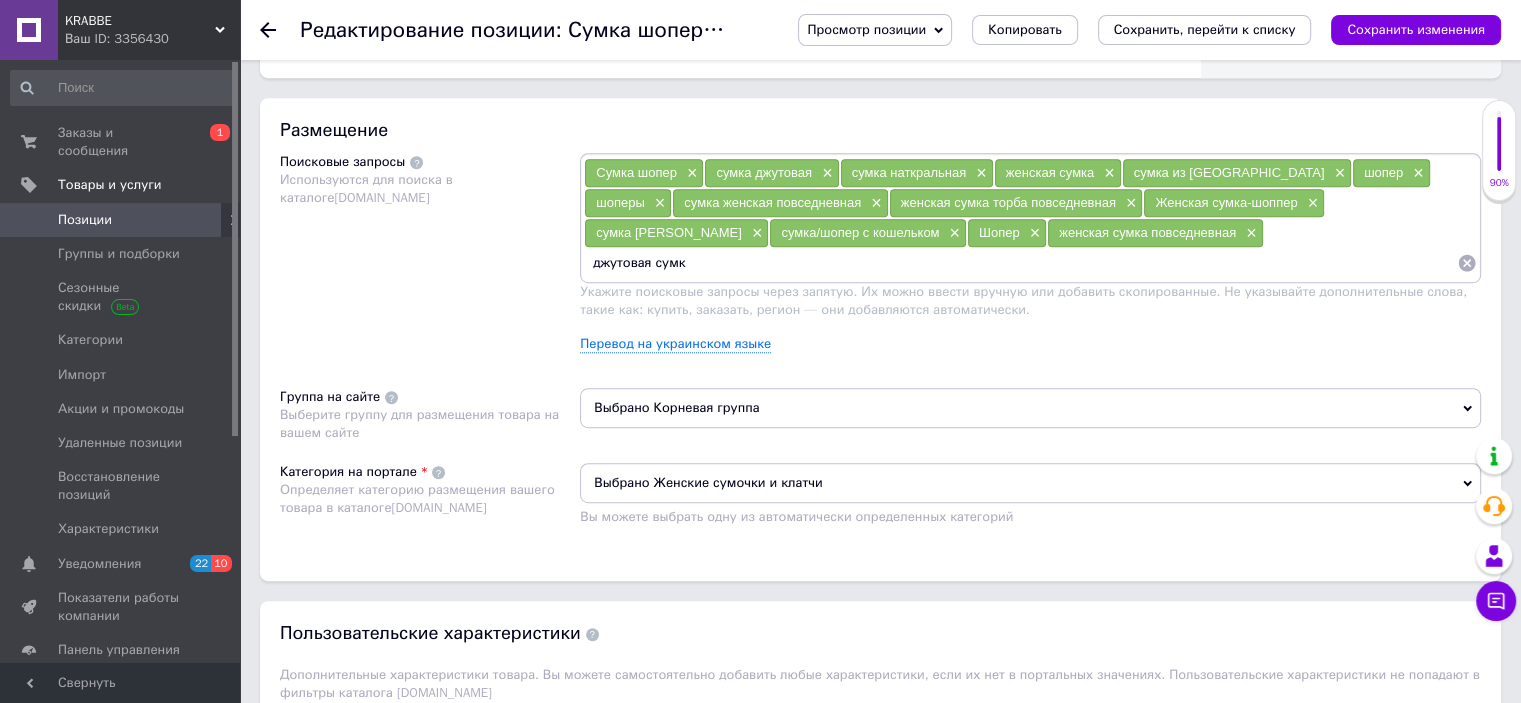 type on "джутовая сумка" 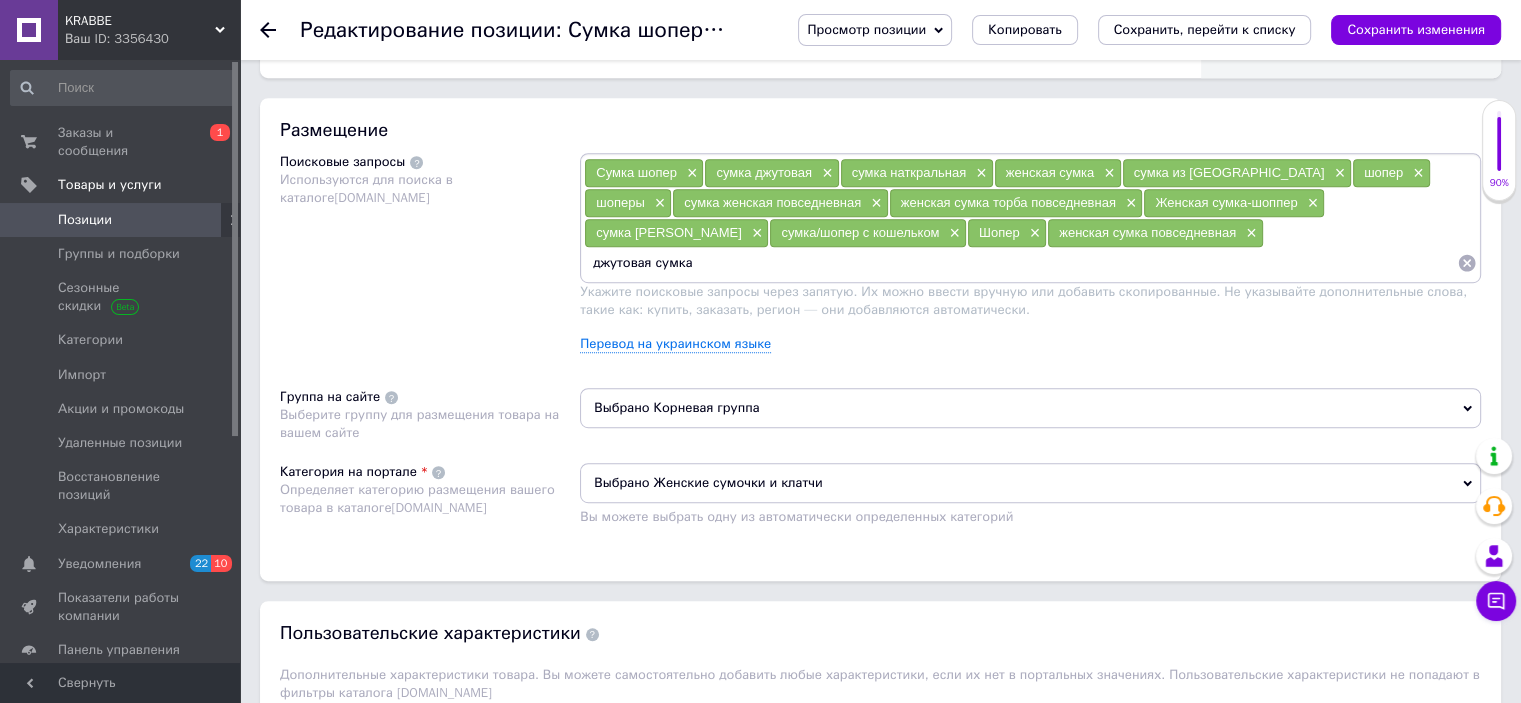 type 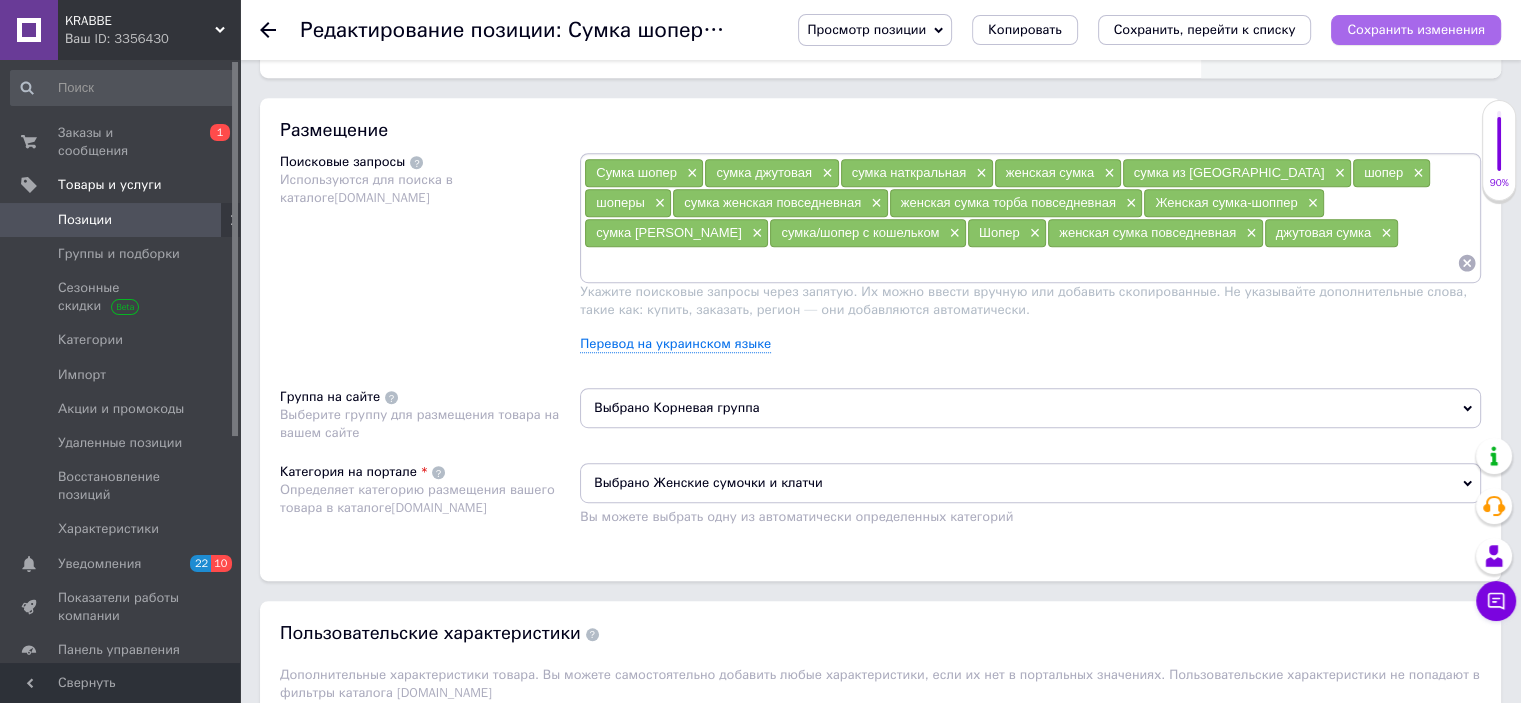 click on "Сохранить изменения" at bounding box center [1416, 29] 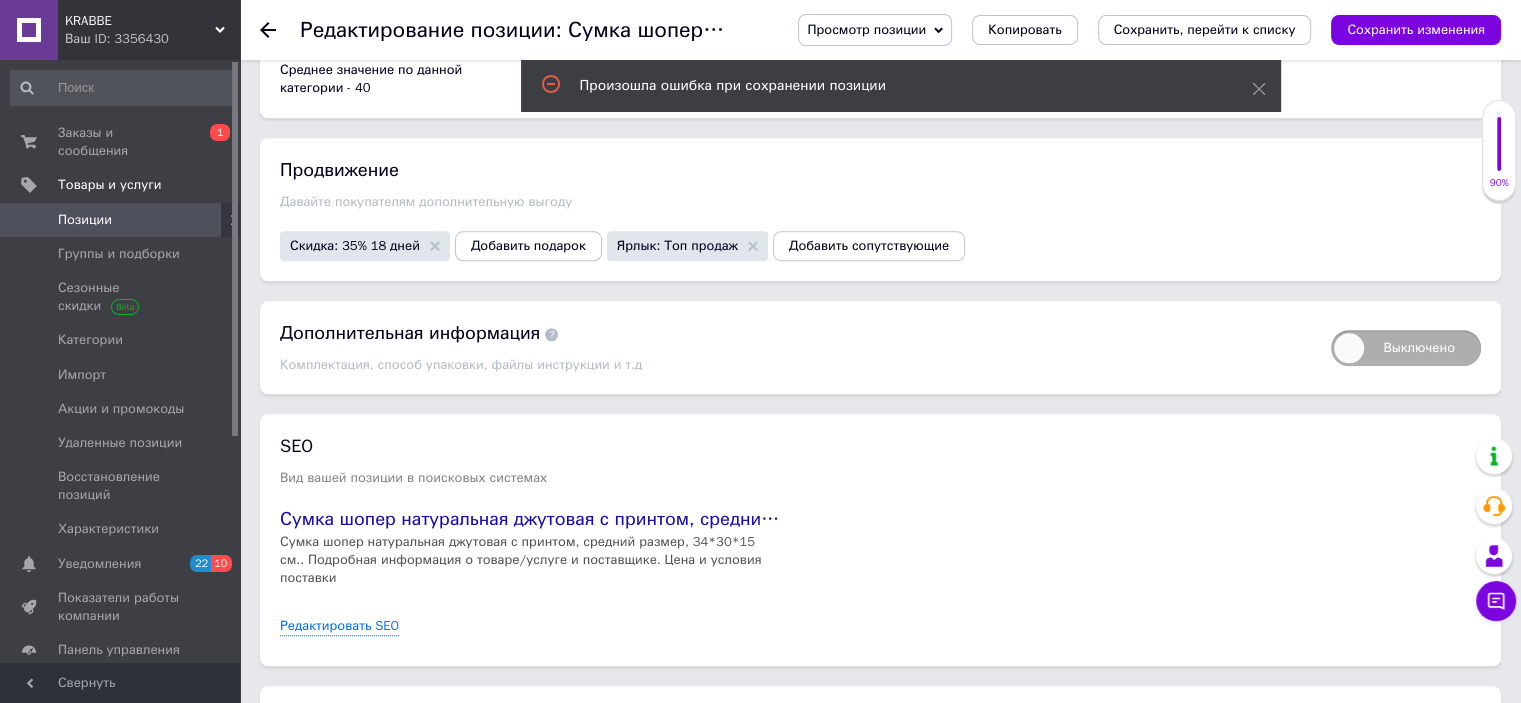 scroll, scrollTop: 1692, scrollLeft: 0, axis: vertical 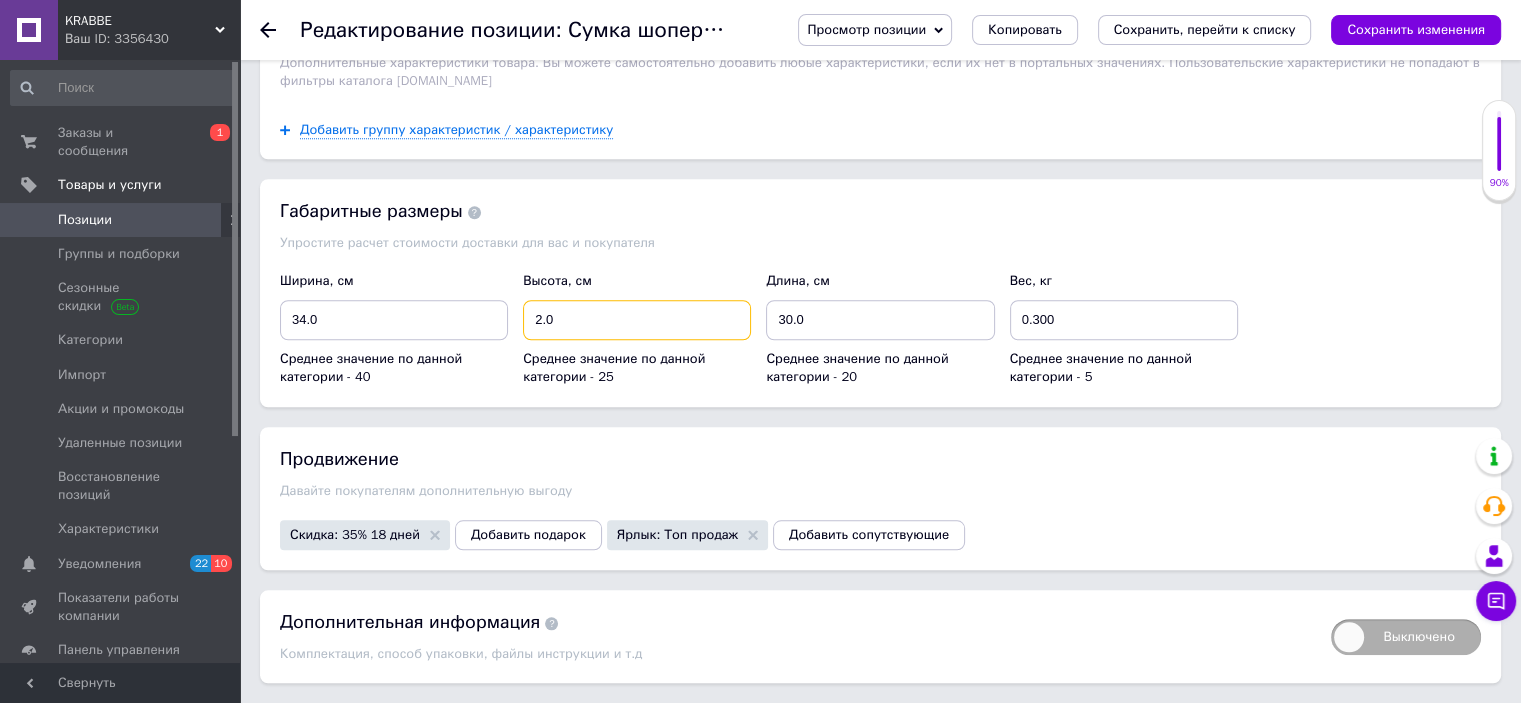 click on "2.0" at bounding box center (637, 320) 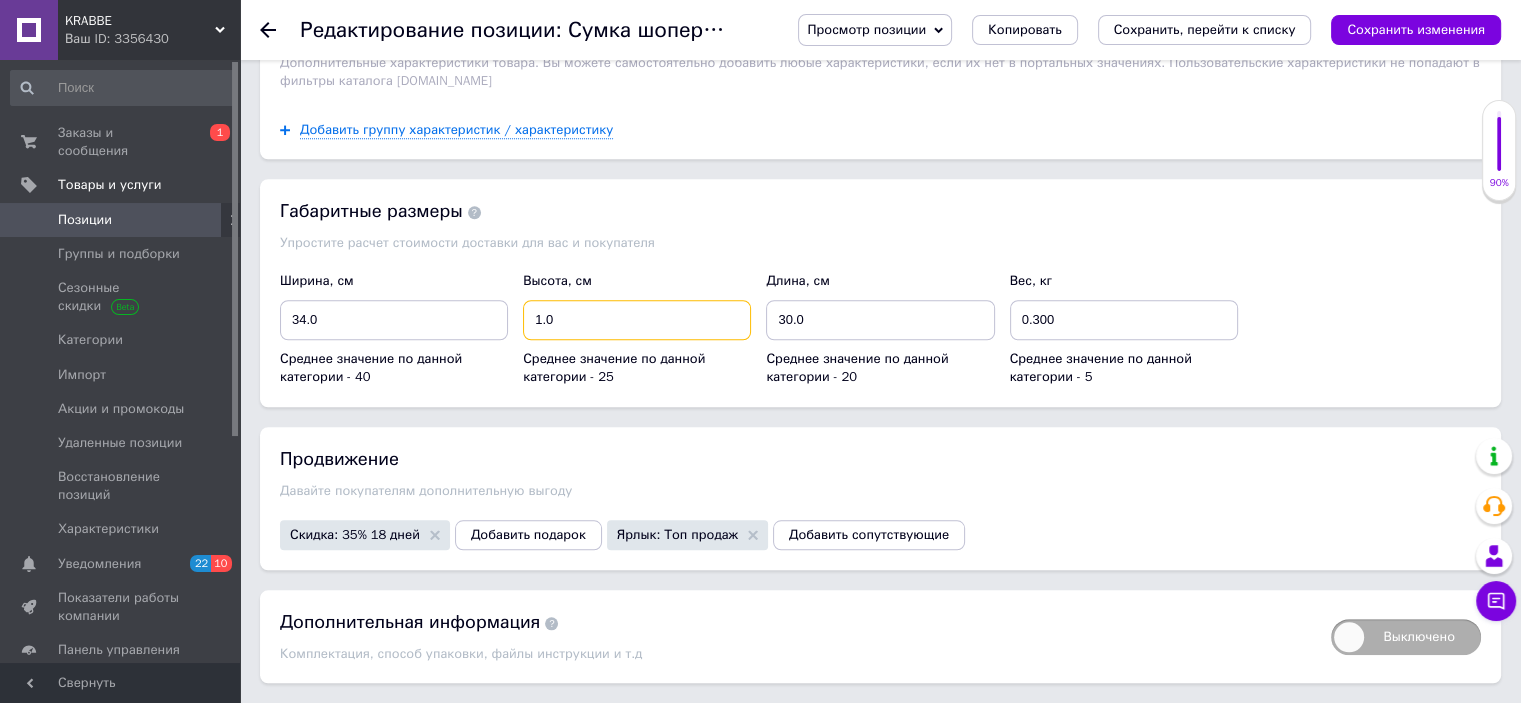 type on "1.0" 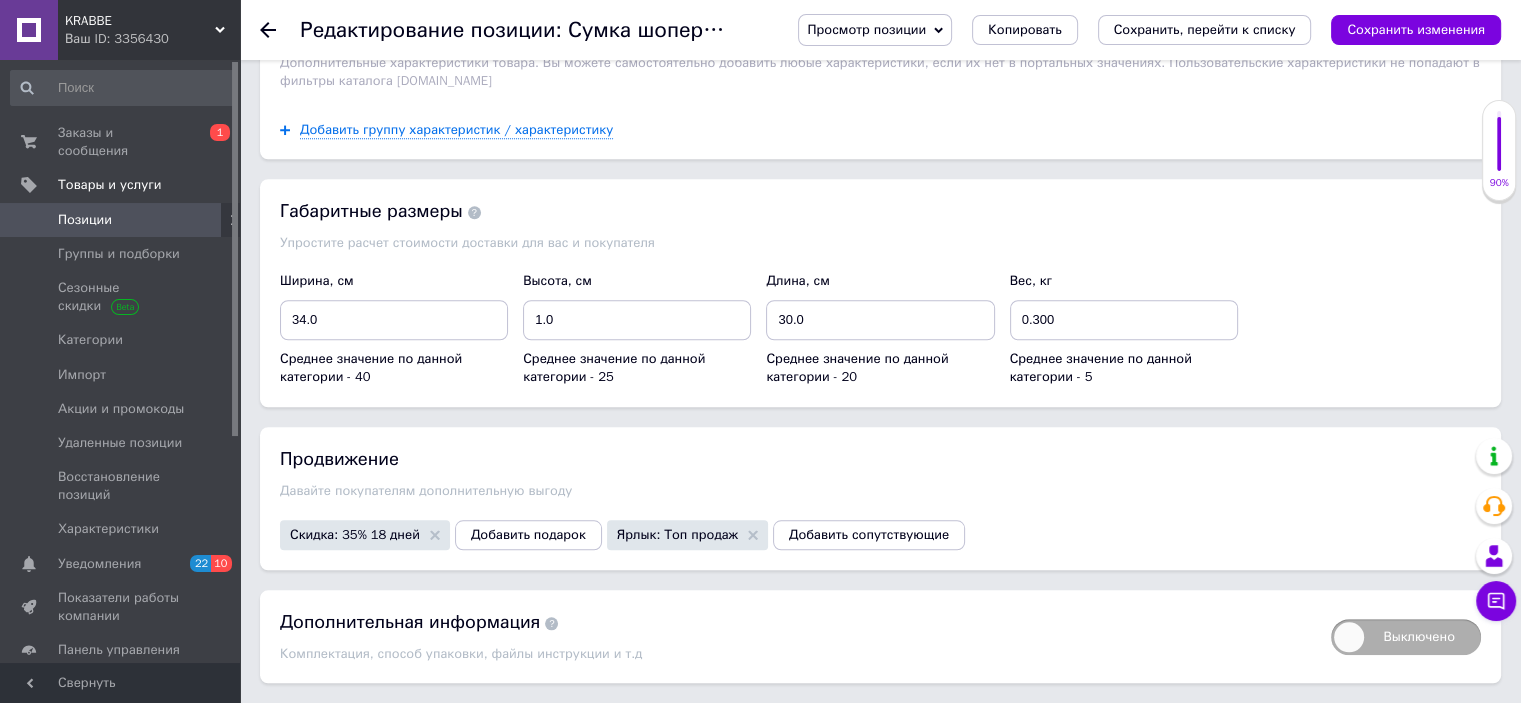 click on "Продвижение Давайте покупателям дополнительную выгоду Скидка: 35% 18 дней Добавить подарок Ярлык: Топ продаж Добавить сопутствующие" at bounding box center (880, 498) 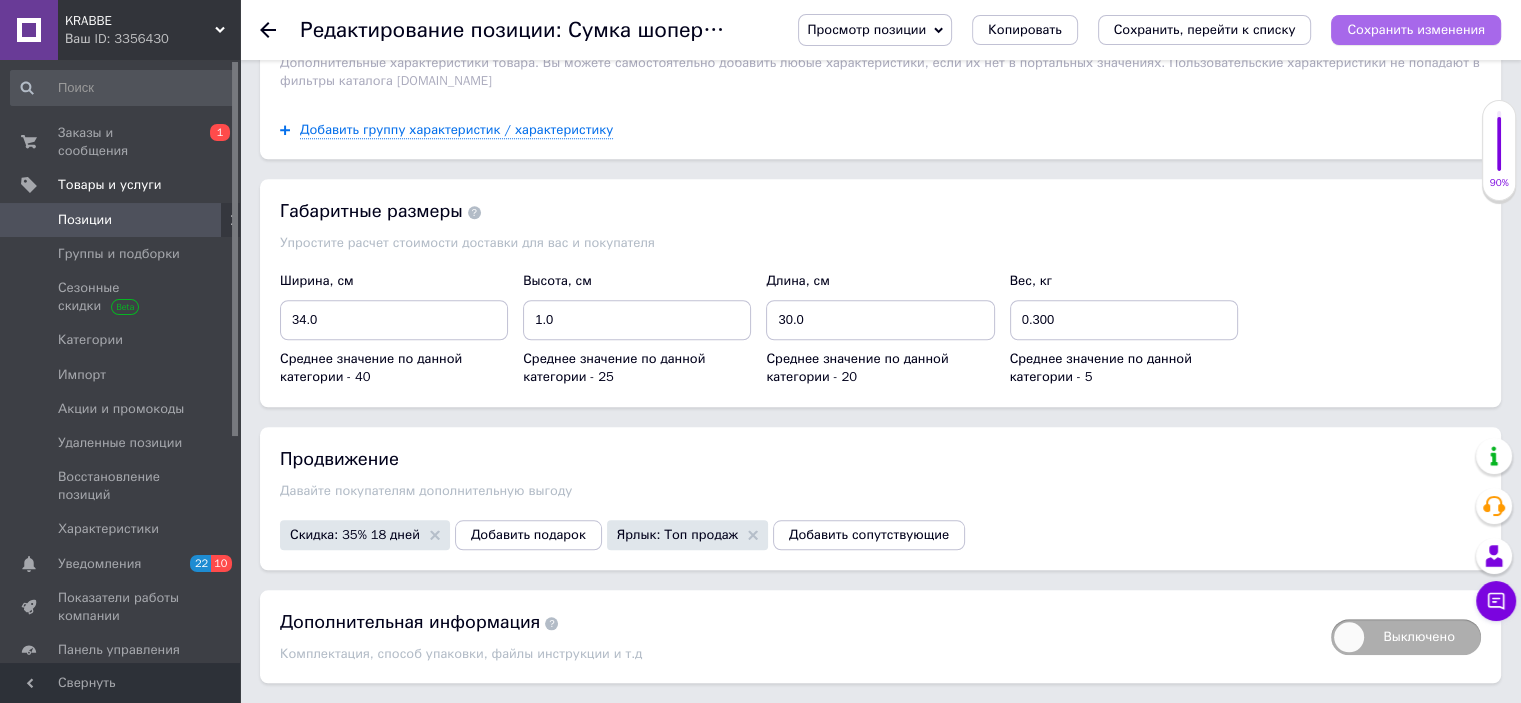 click on "Сохранить изменения" at bounding box center (1416, 29) 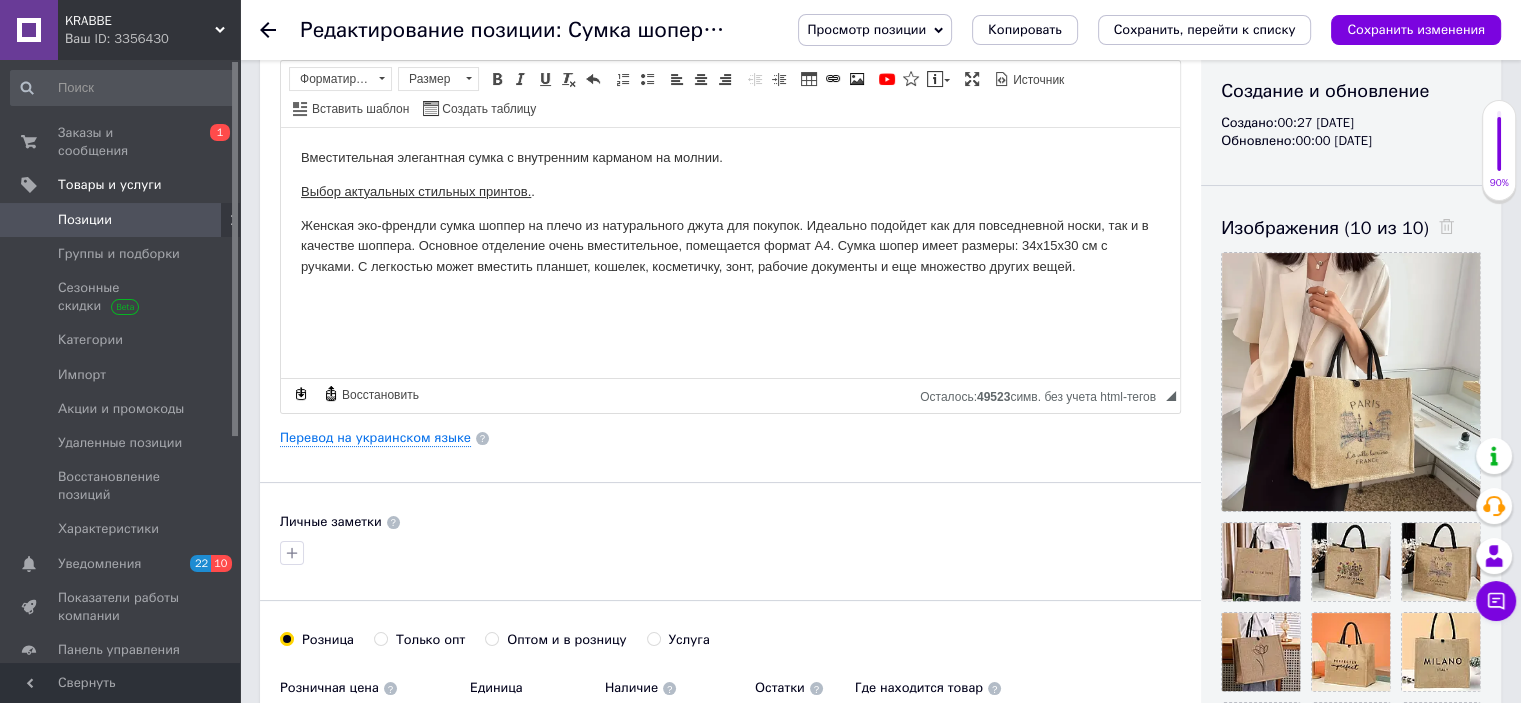 scroll, scrollTop: 0, scrollLeft: 0, axis: both 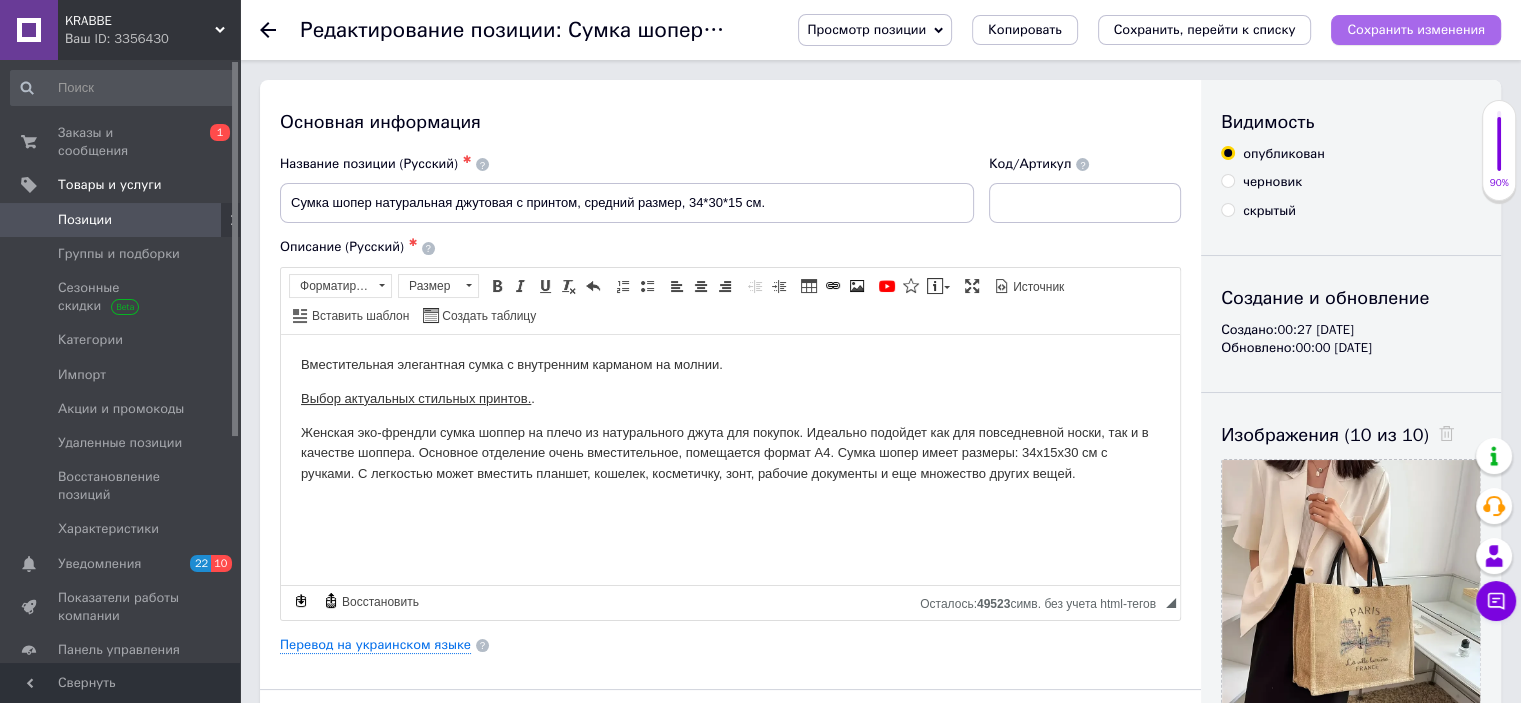 click on "Сохранить изменения" at bounding box center (1416, 29) 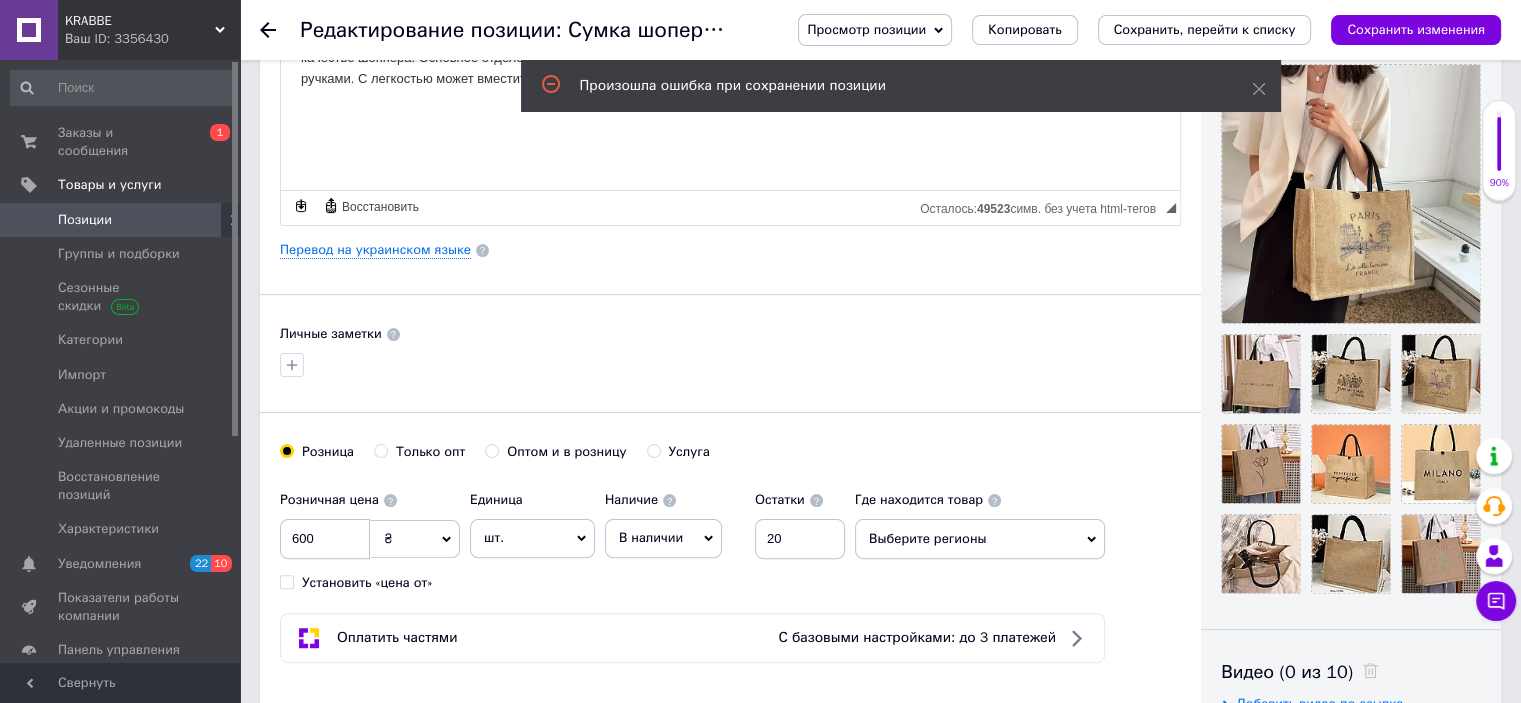 scroll, scrollTop: 475, scrollLeft: 0, axis: vertical 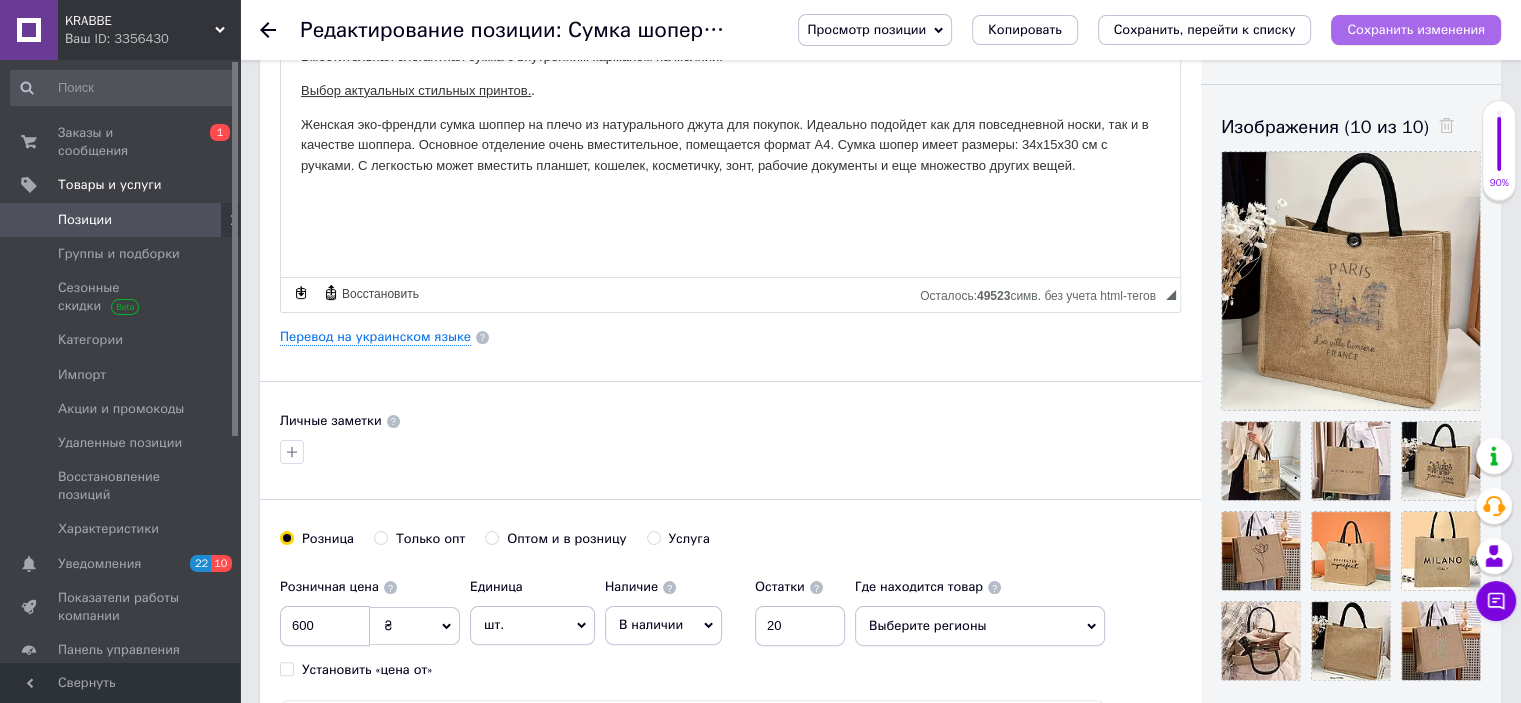 click on "Сохранить изменения" at bounding box center [1416, 29] 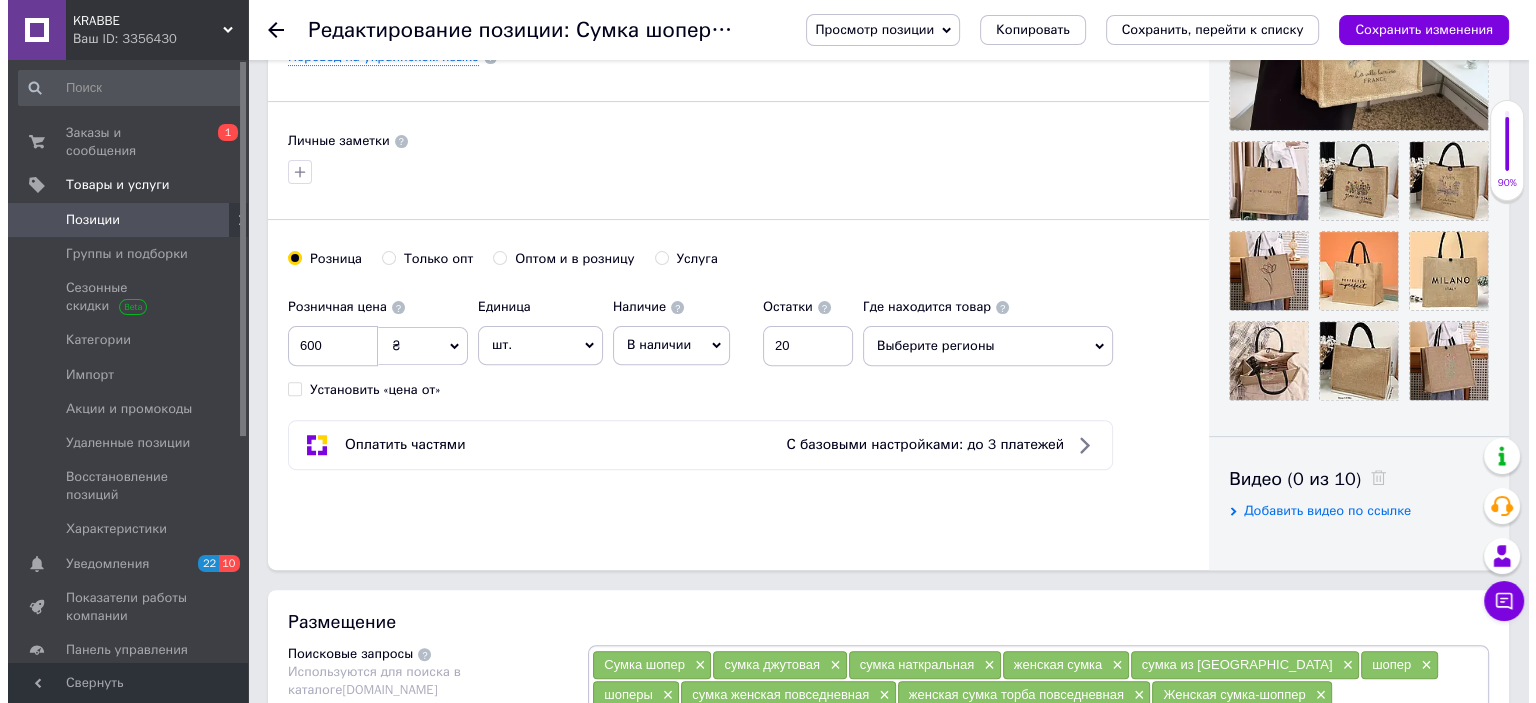 scroll, scrollTop: 599, scrollLeft: 0, axis: vertical 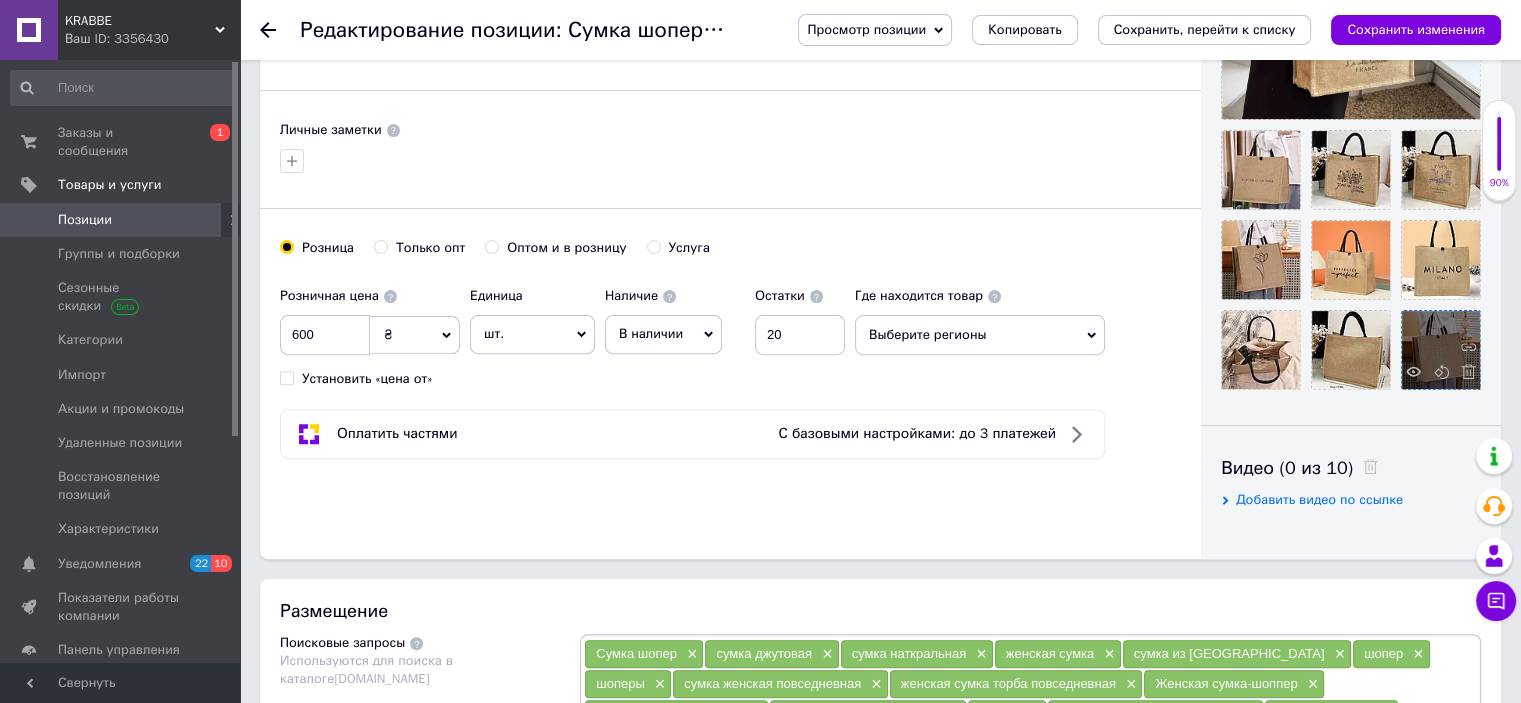 click at bounding box center (1441, 350) 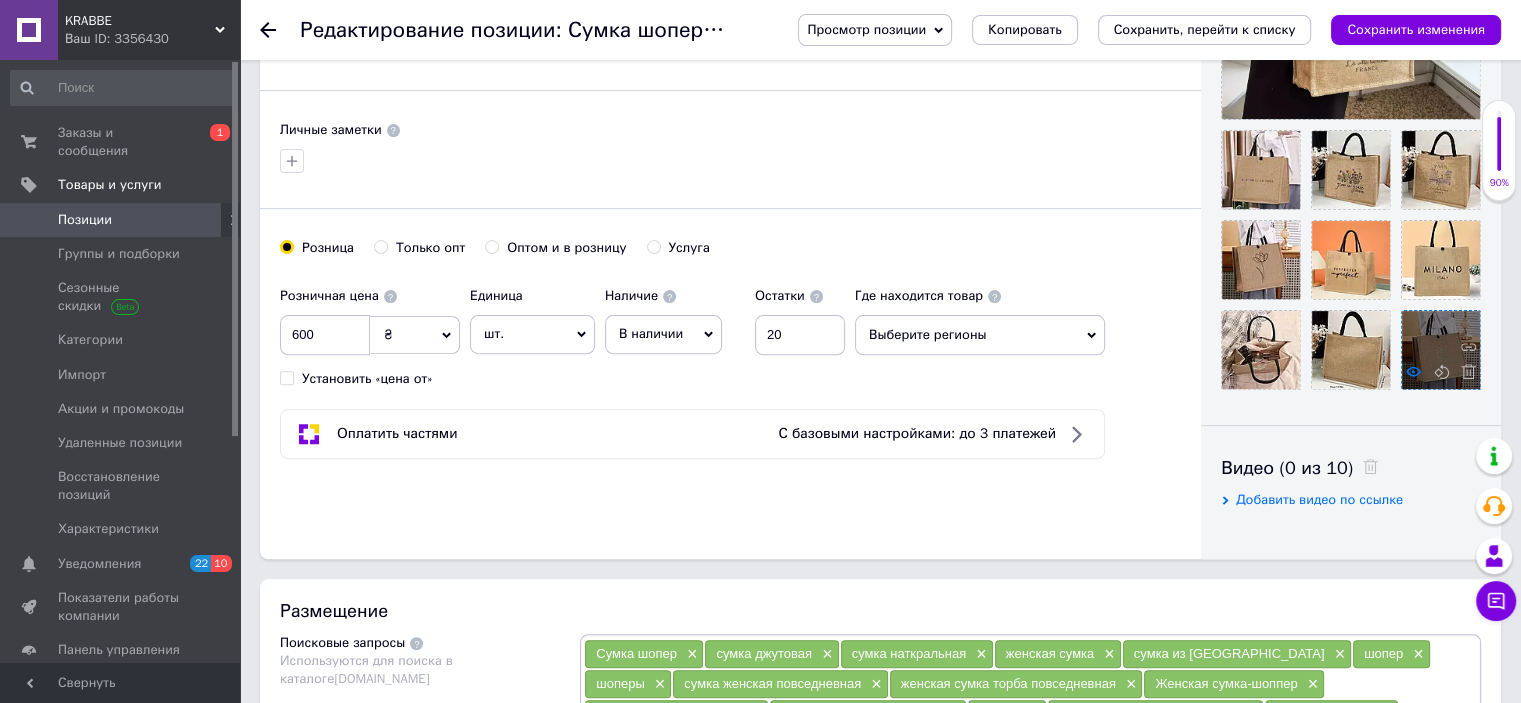 click 